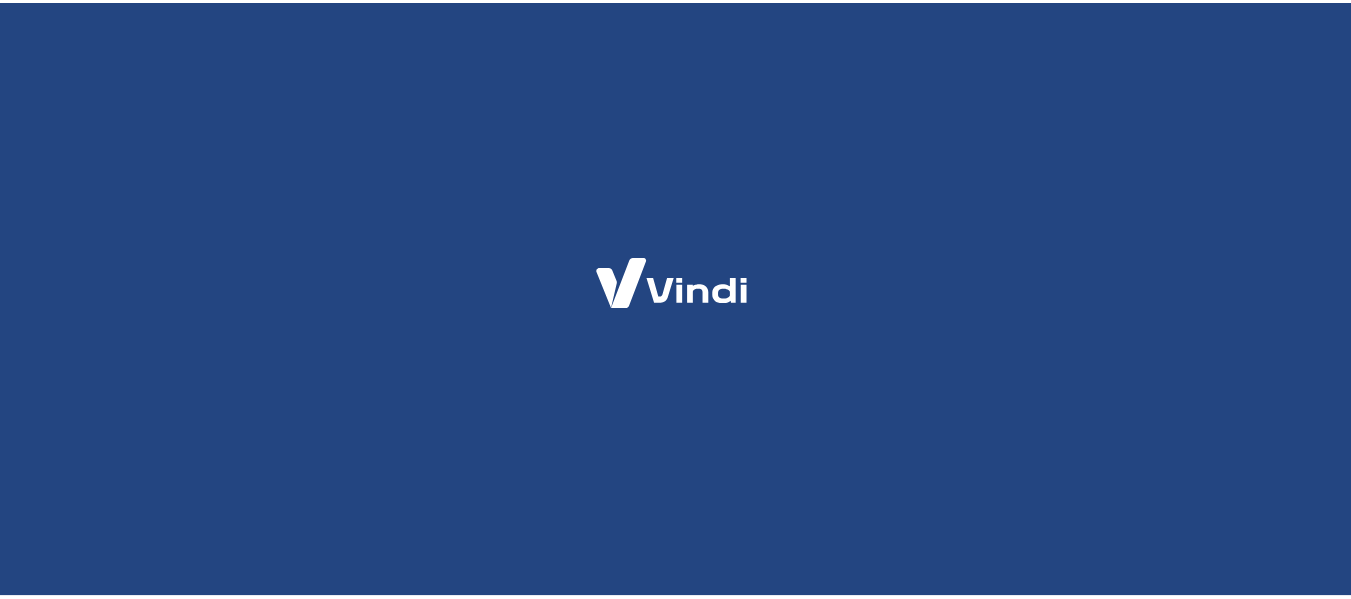 scroll, scrollTop: 0, scrollLeft: 0, axis: both 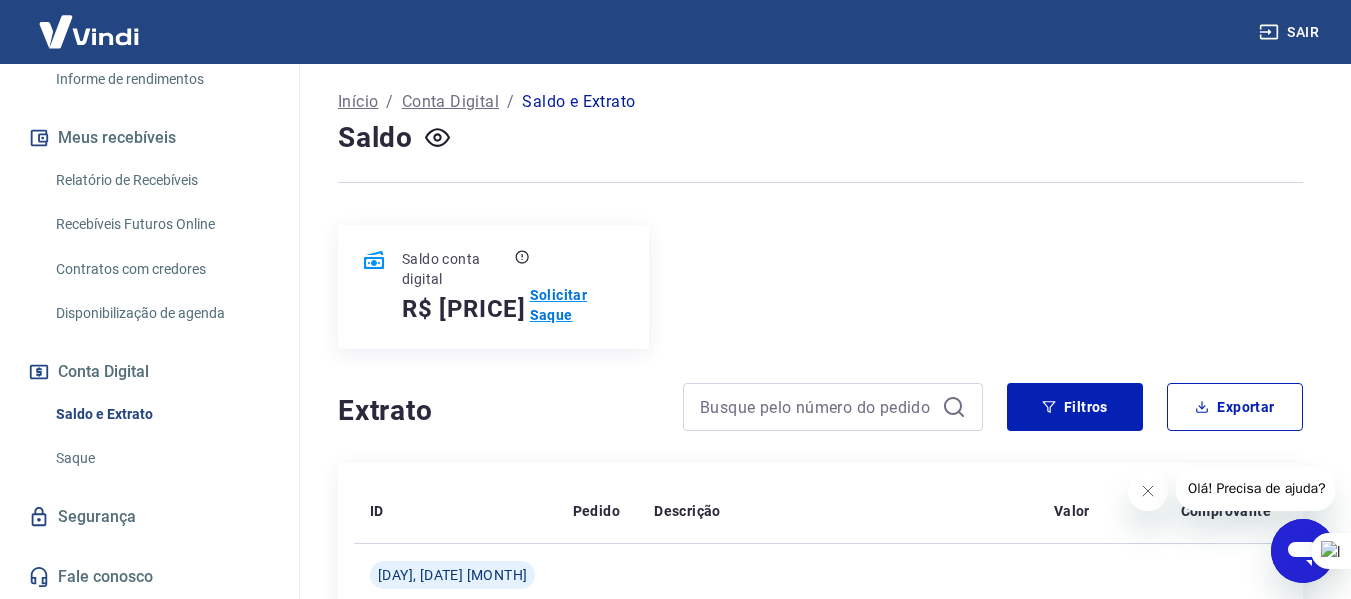 click on "Solicitar Saque" at bounding box center (577, 305) 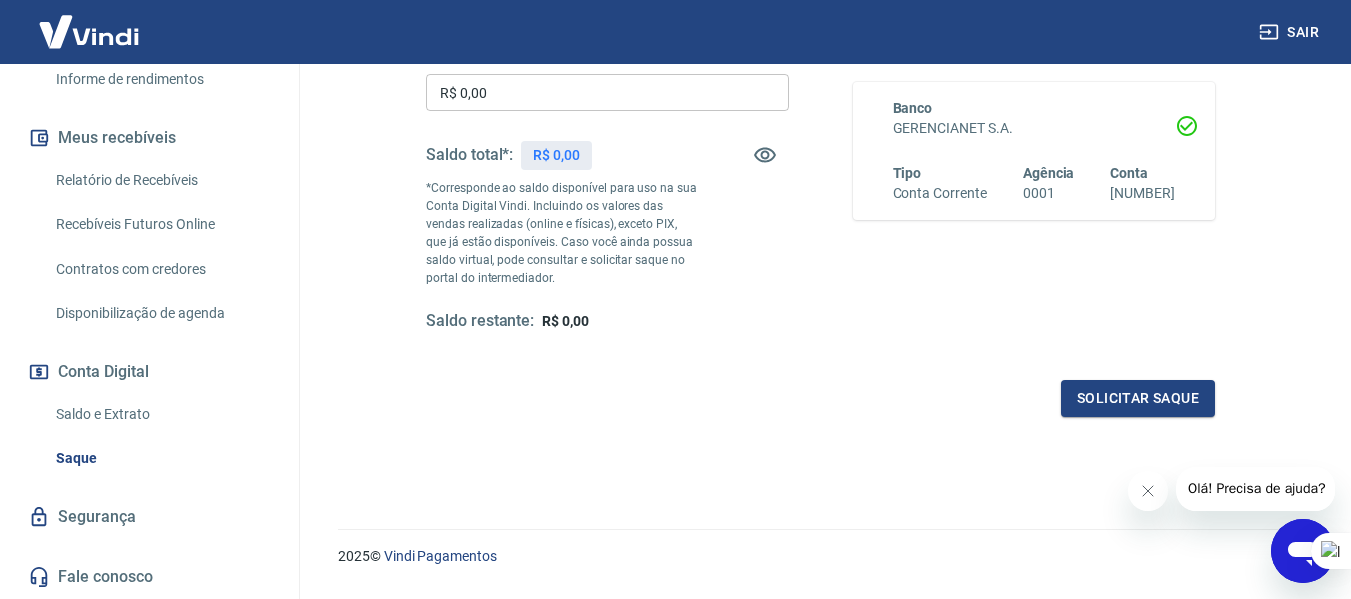 scroll, scrollTop: 408, scrollLeft: 0, axis: vertical 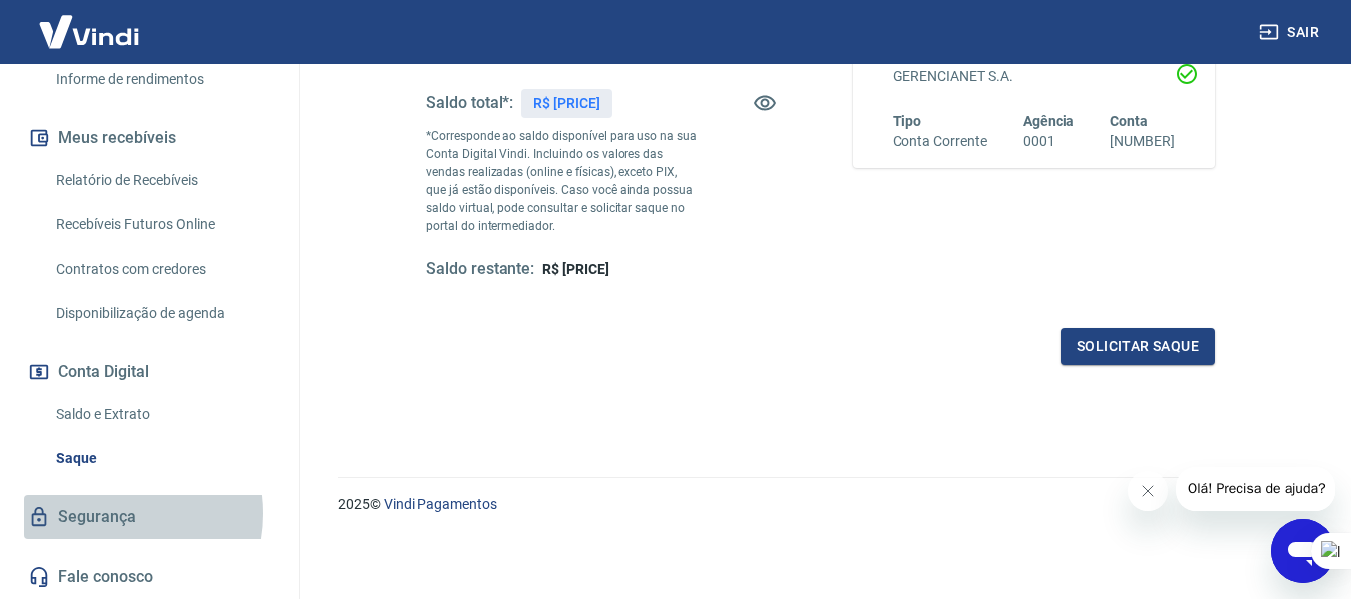 click on "Segurança" at bounding box center (149, 517) 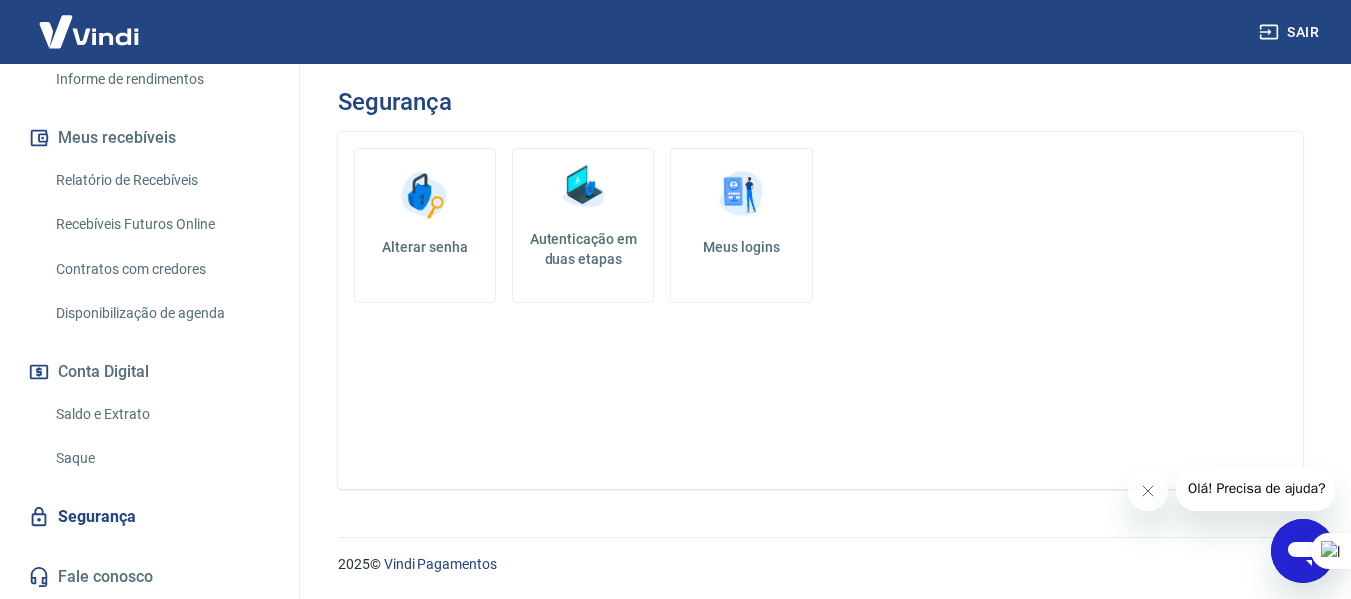 scroll, scrollTop: 0, scrollLeft: 0, axis: both 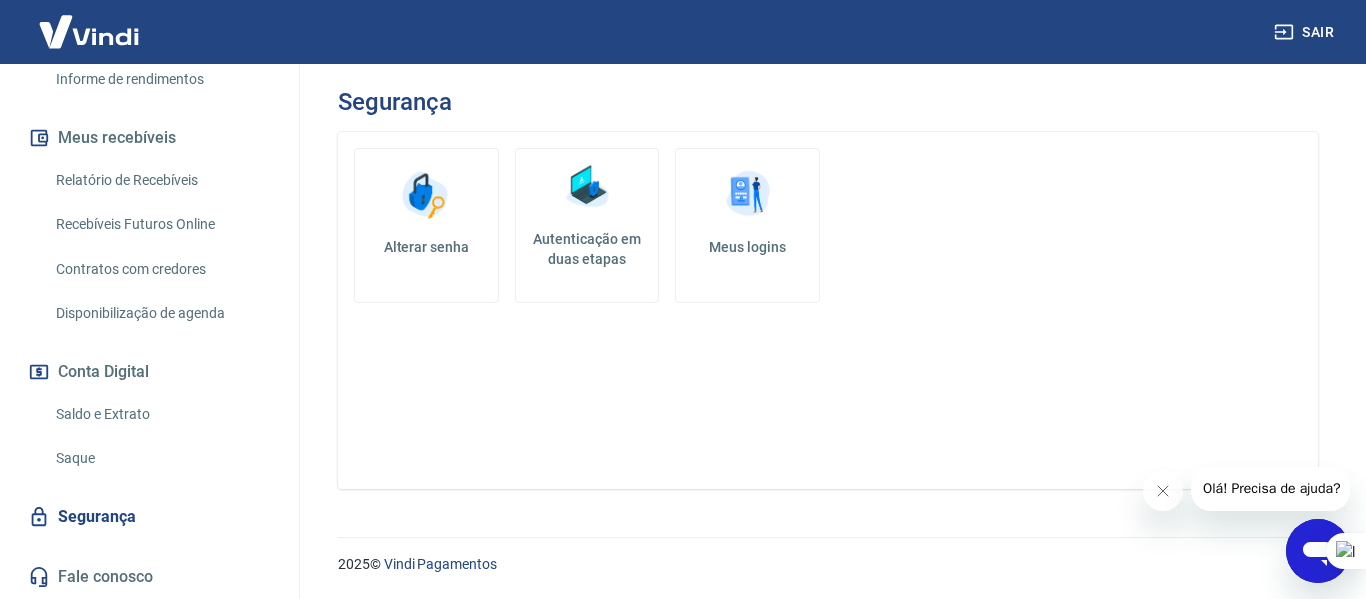 click on "Fale conosco" at bounding box center [149, 577] 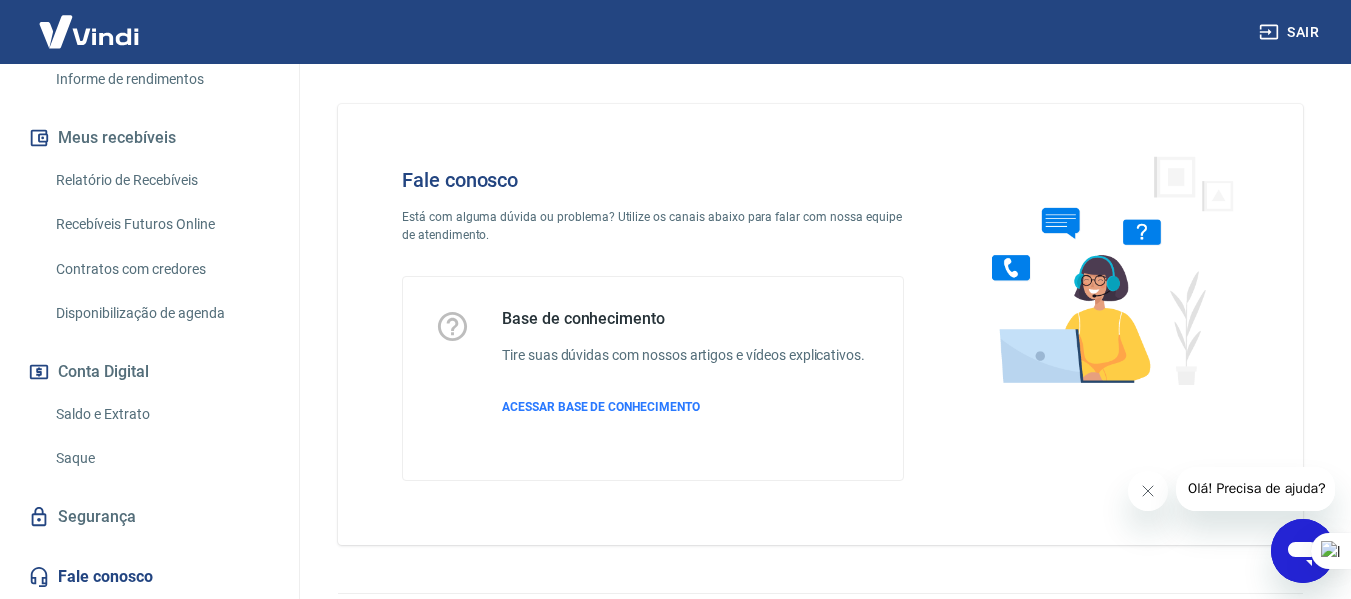 click on "Saldo e Extrato Saque" at bounding box center (149, 436) 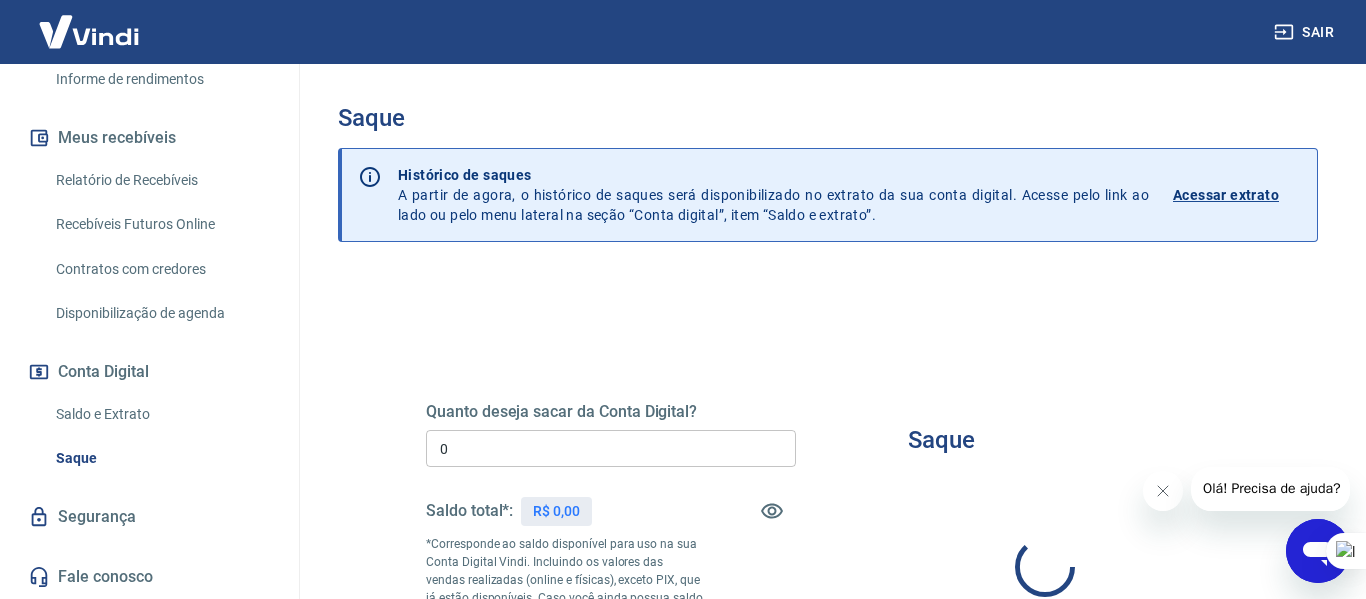 type on "R$ 0,00" 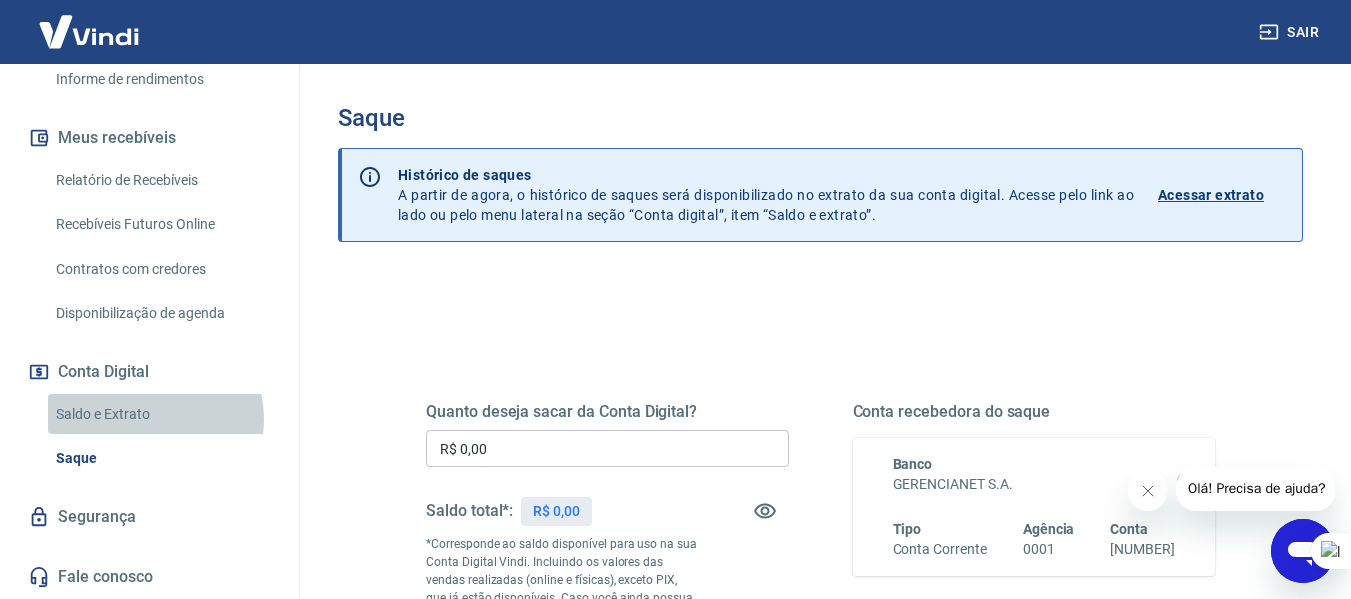 click on "Saldo e Extrato" at bounding box center (161, 414) 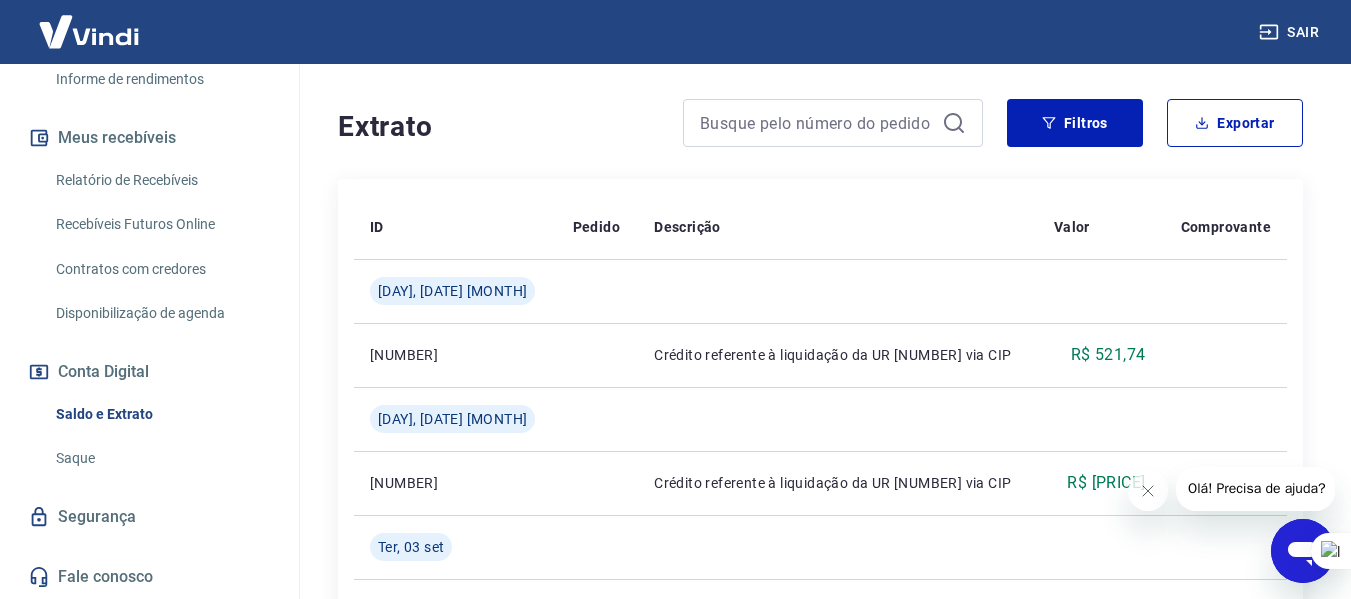 scroll, scrollTop: 0, scrollLeft: 0, axis: both 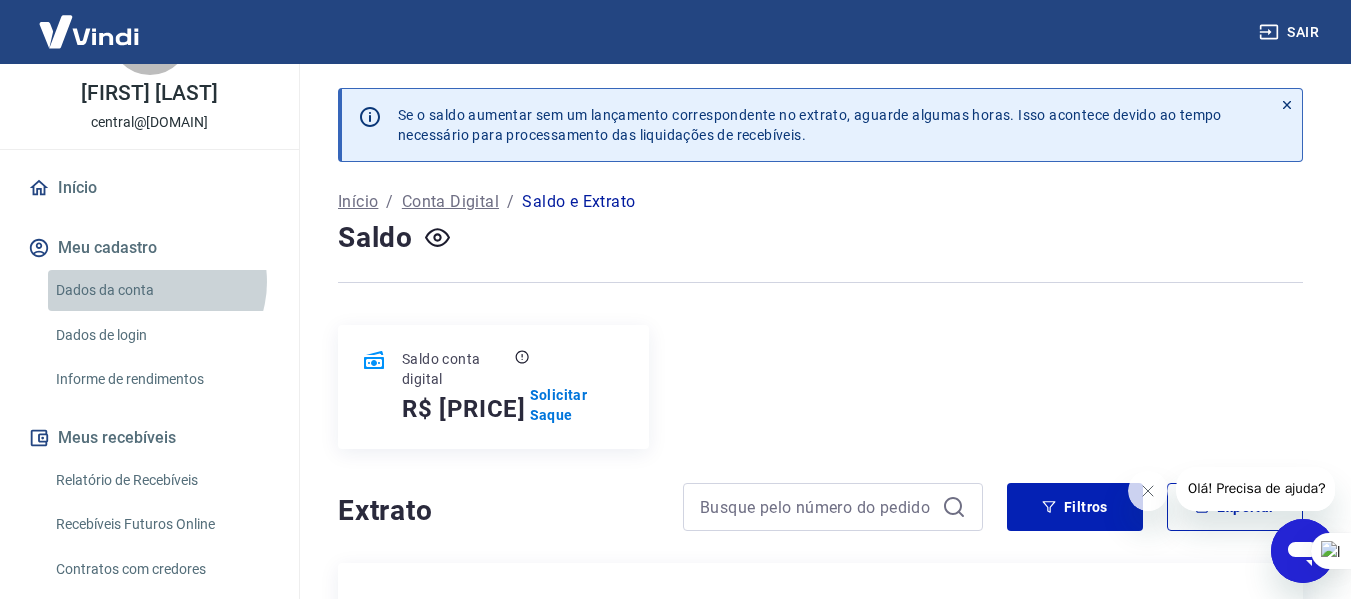 click on "Dados da conta" at bounding box center (161, 290) 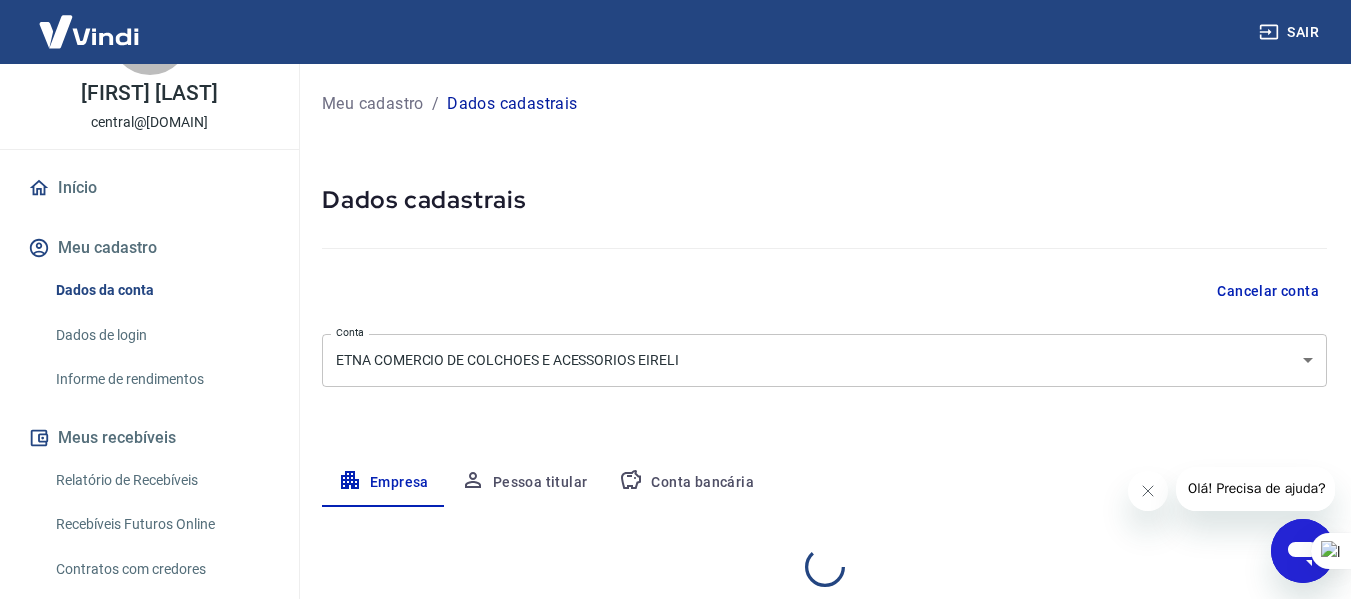 select on "RS" 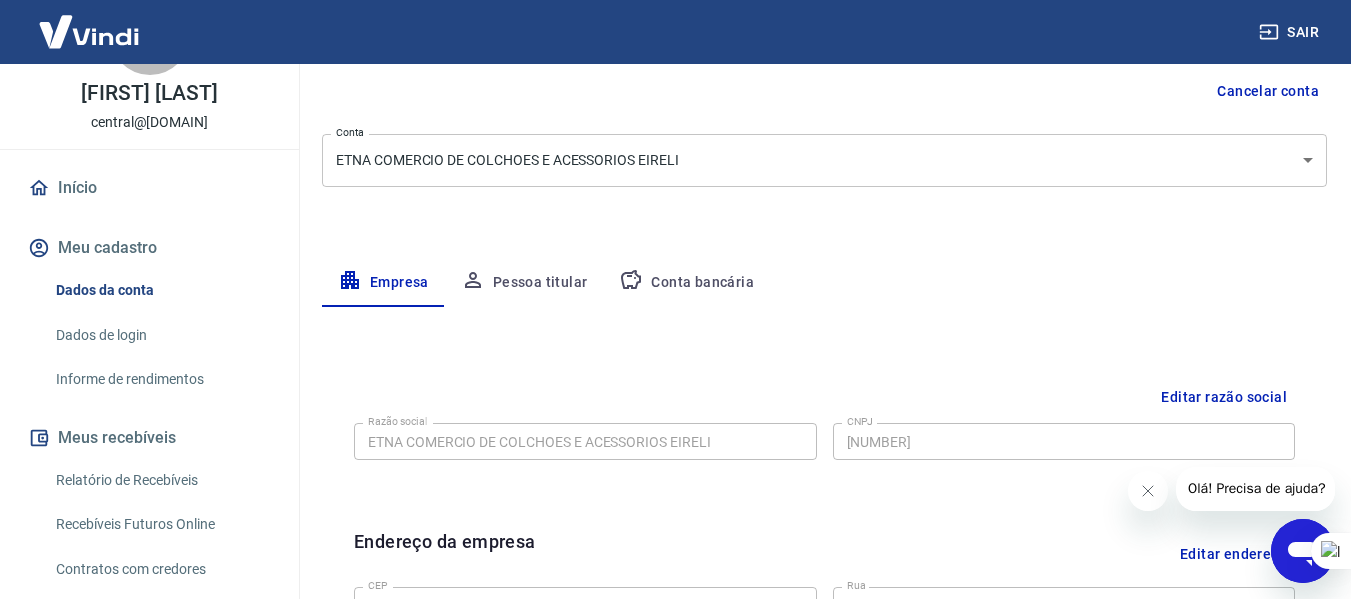 click on "Conta bancária" at bounding box center (686, 283) 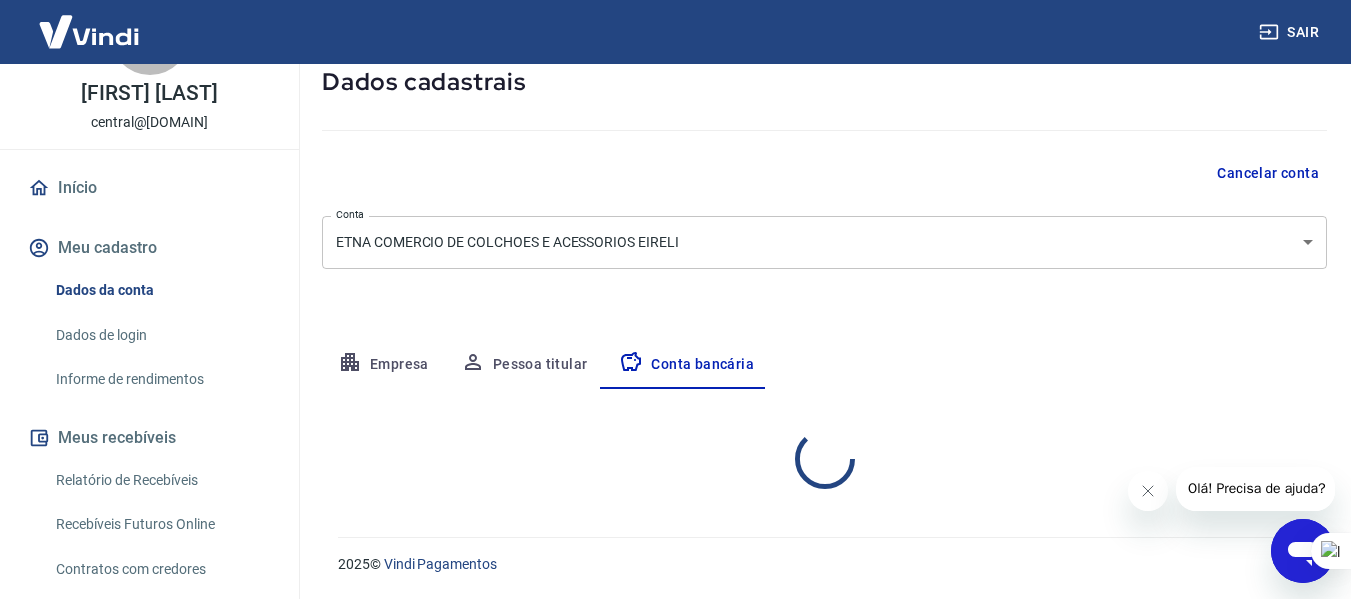 select on "1" 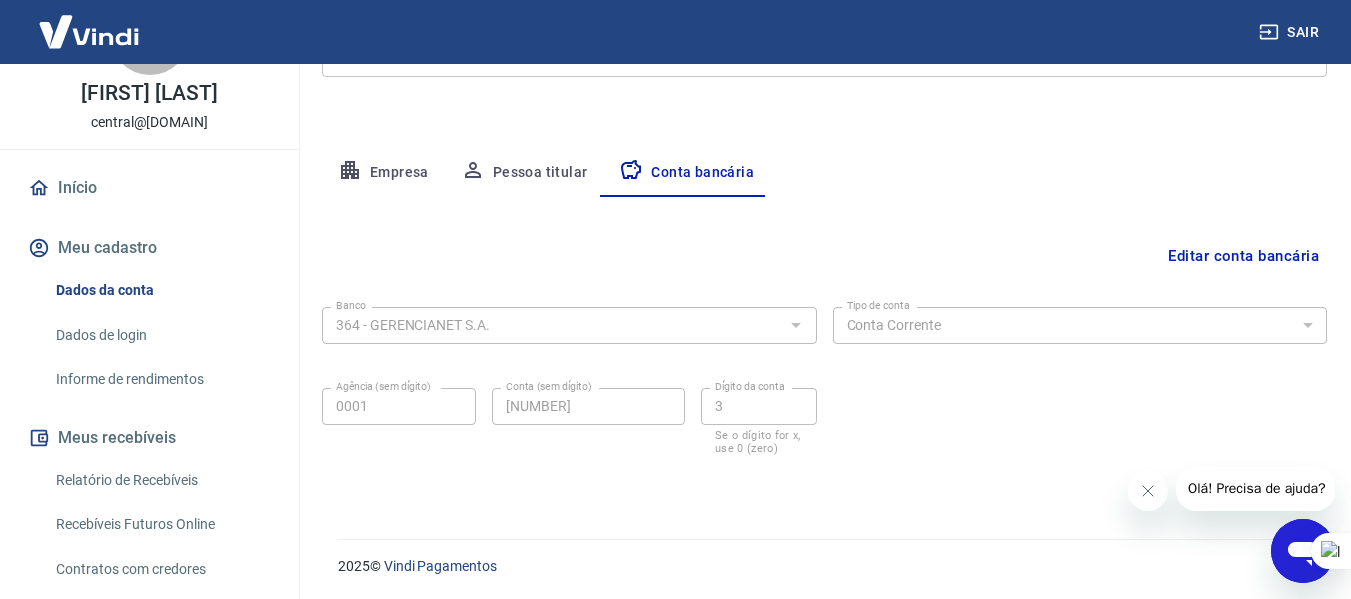 scroll, scrollTop: 312, scrollLeft: 0, axis: vertical 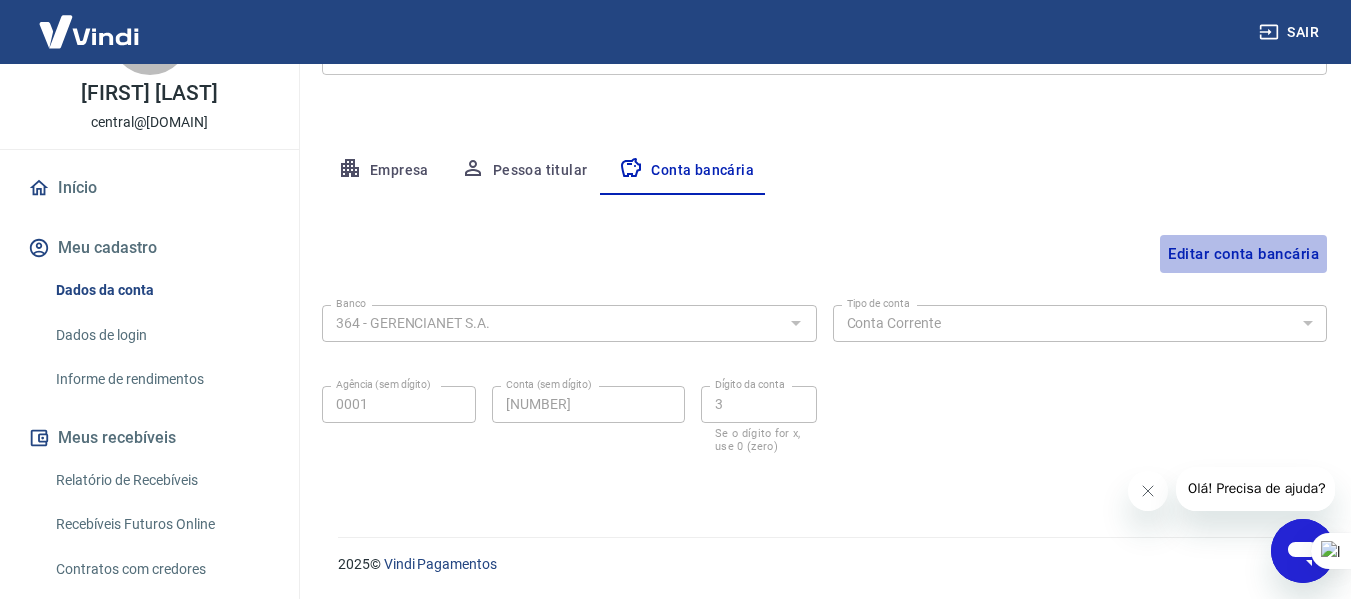 click on "Editar conta bancária" at bounding box center (1243, 254) 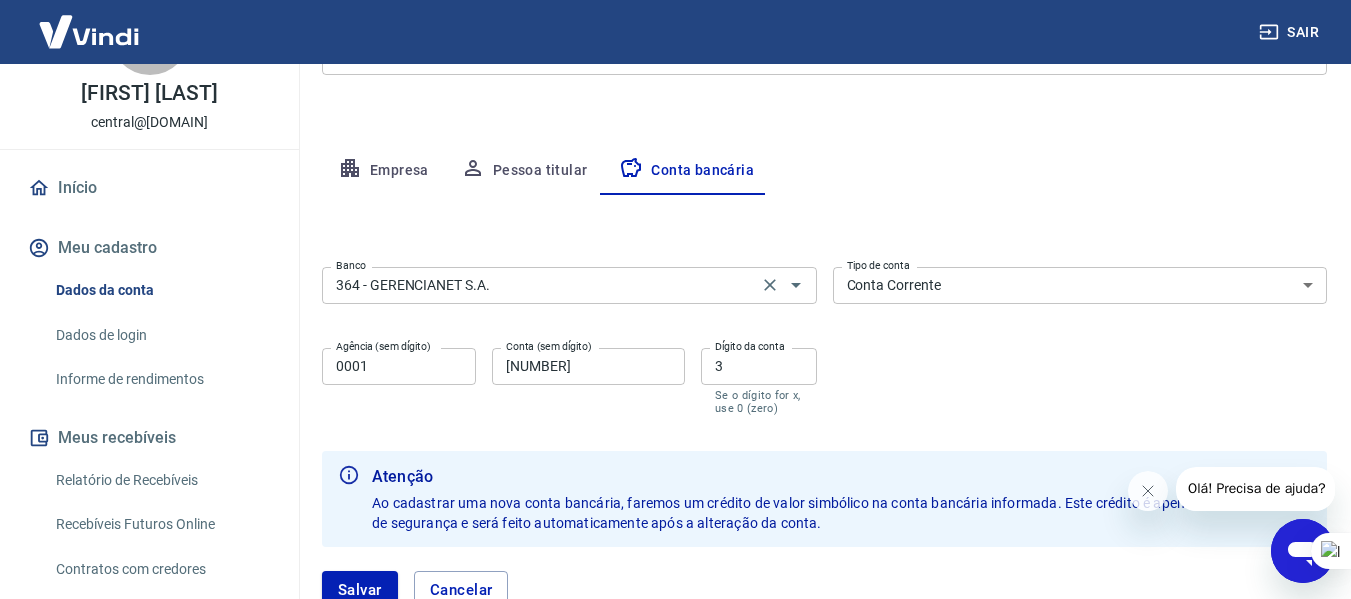 click on "364 - GERENCIANET S.A." at bounding box center (540, 285) 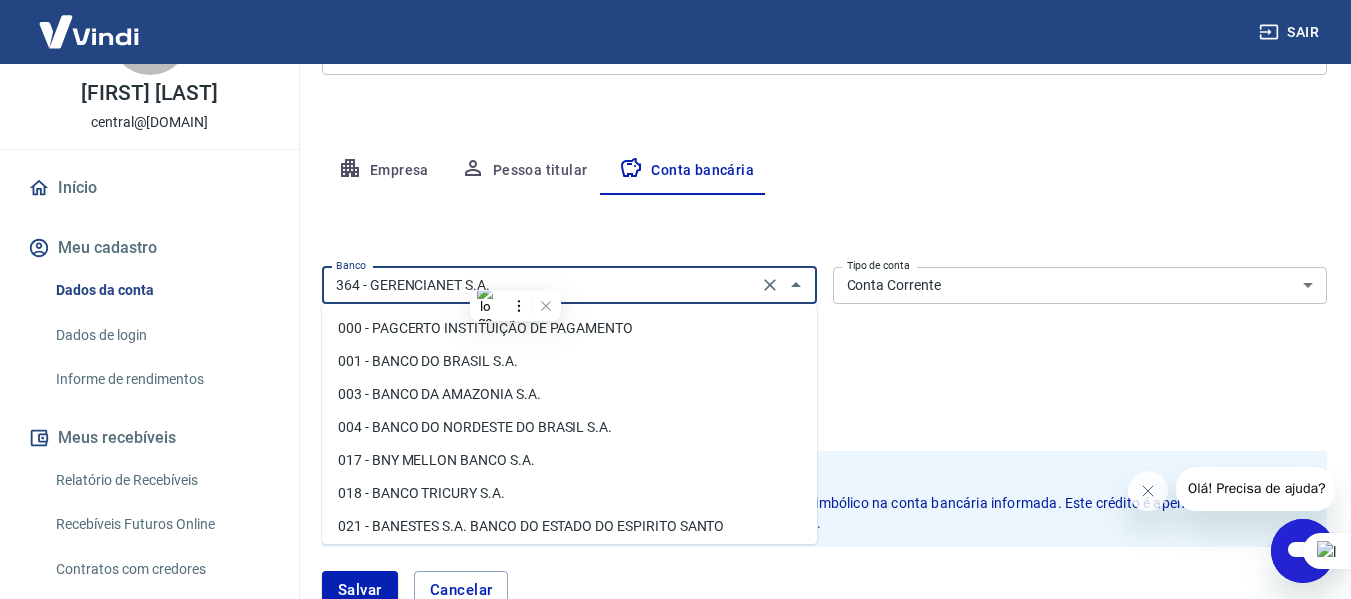 scroll, scrollTop: 1823, scrollLeft: 0, axis: vertical 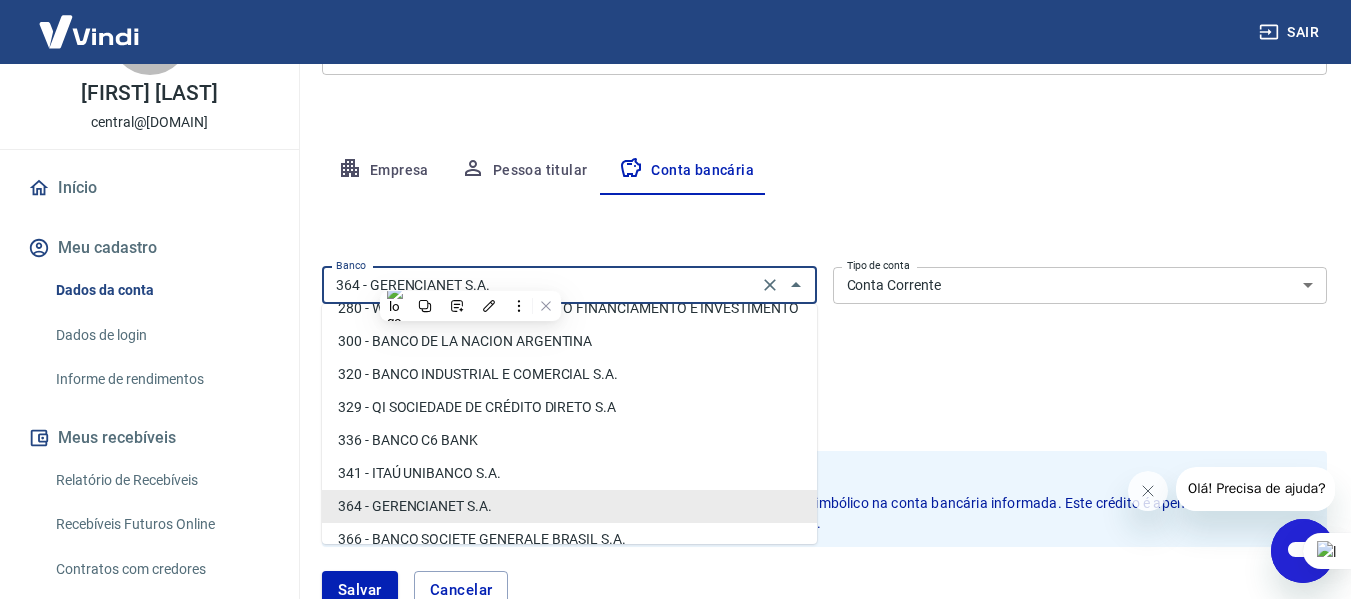 drag, startPoint x: 532, startPoint y: 288, endPoint x: 71, endPoint y: 269, distance: 461.3914 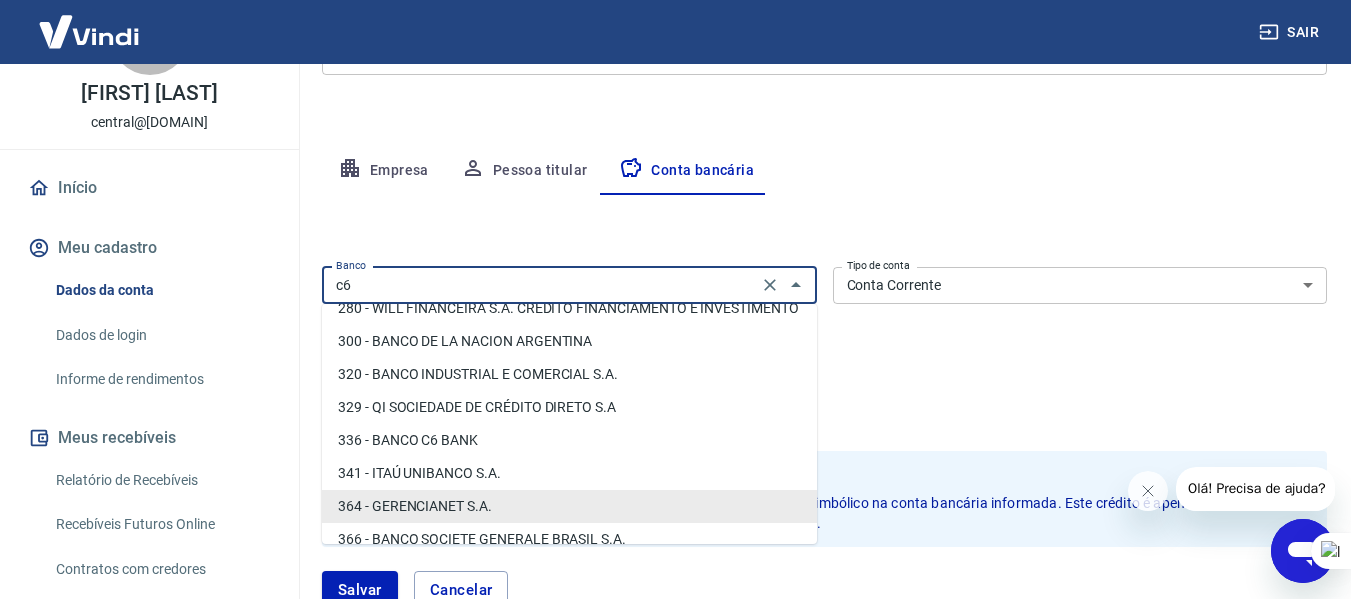 scroll, scrollTop: 0, scrollLeft: 0, axis: both 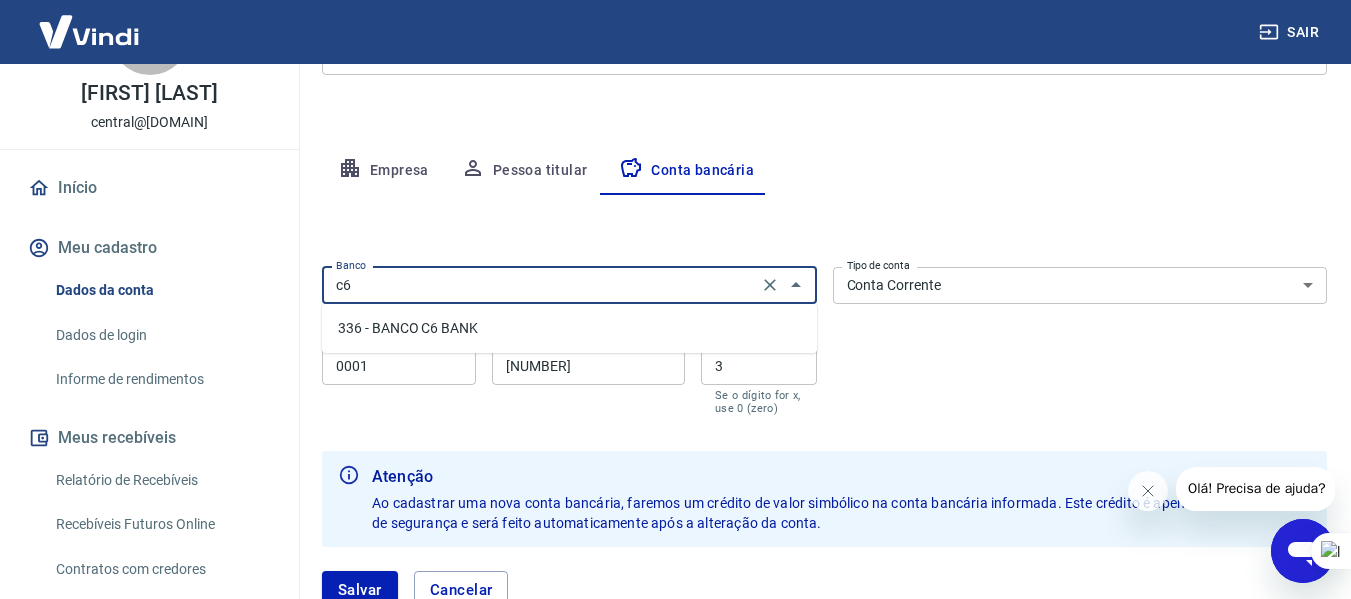 click on "336 - BANCO C6 BANK" at bounding box center [569, 328] 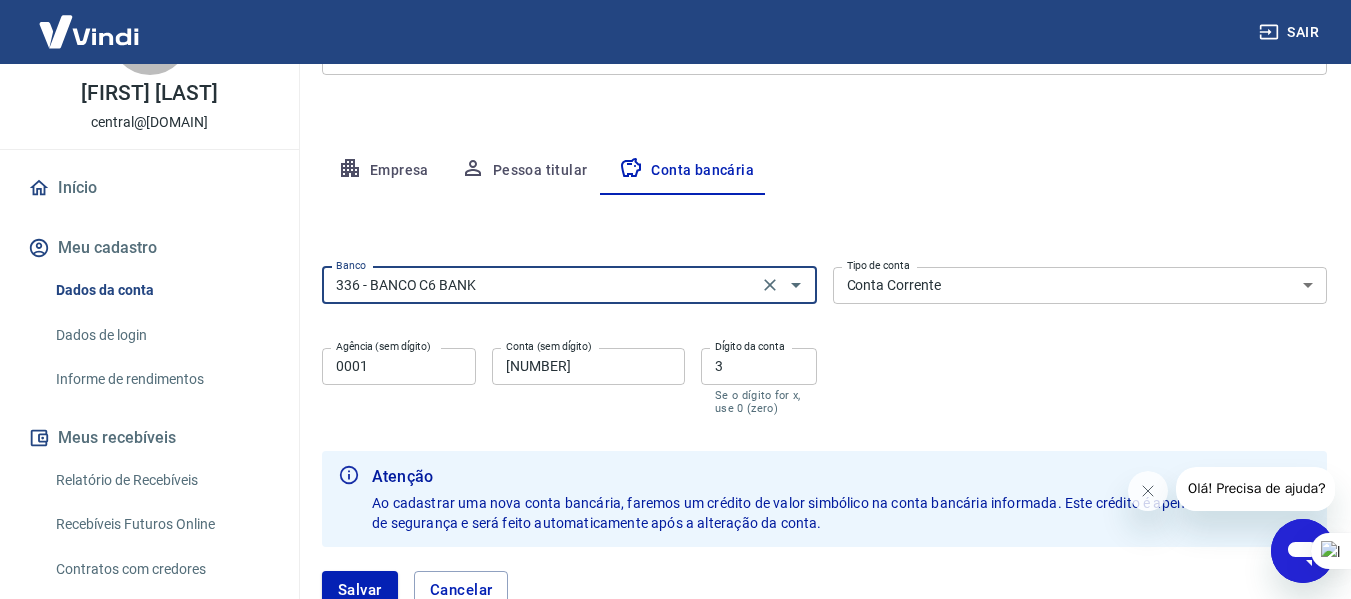type on "336 - BANCO C6 BANK" 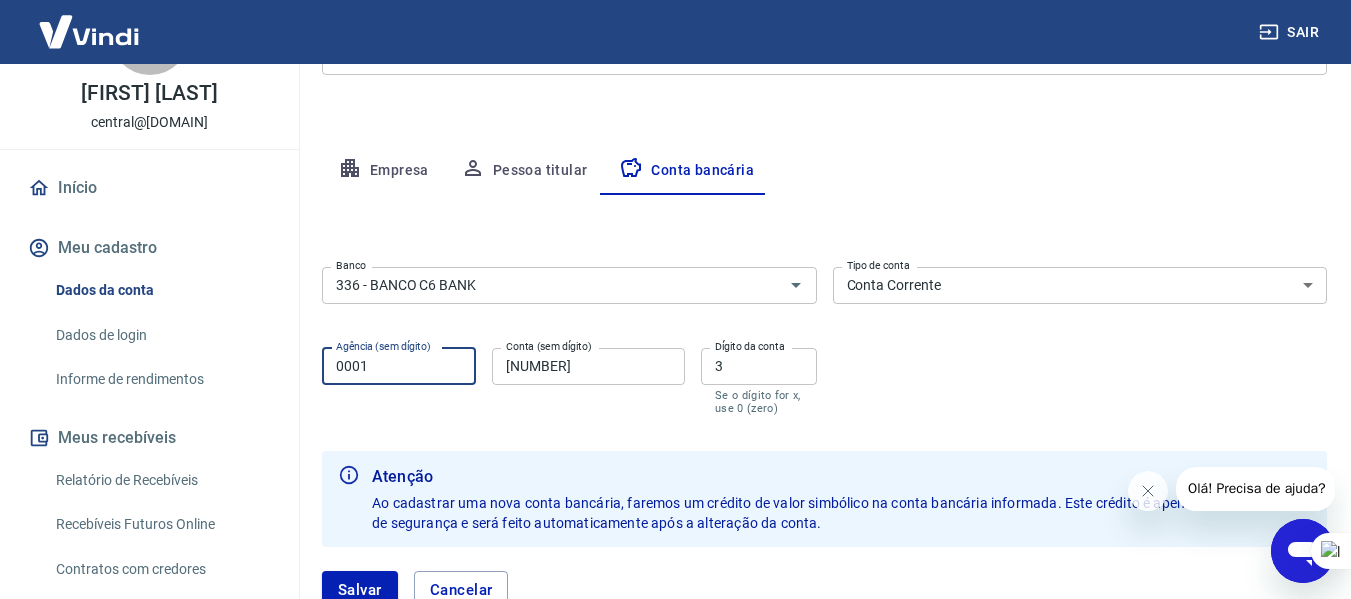 click on "0001" at bounding box center [399, 366] 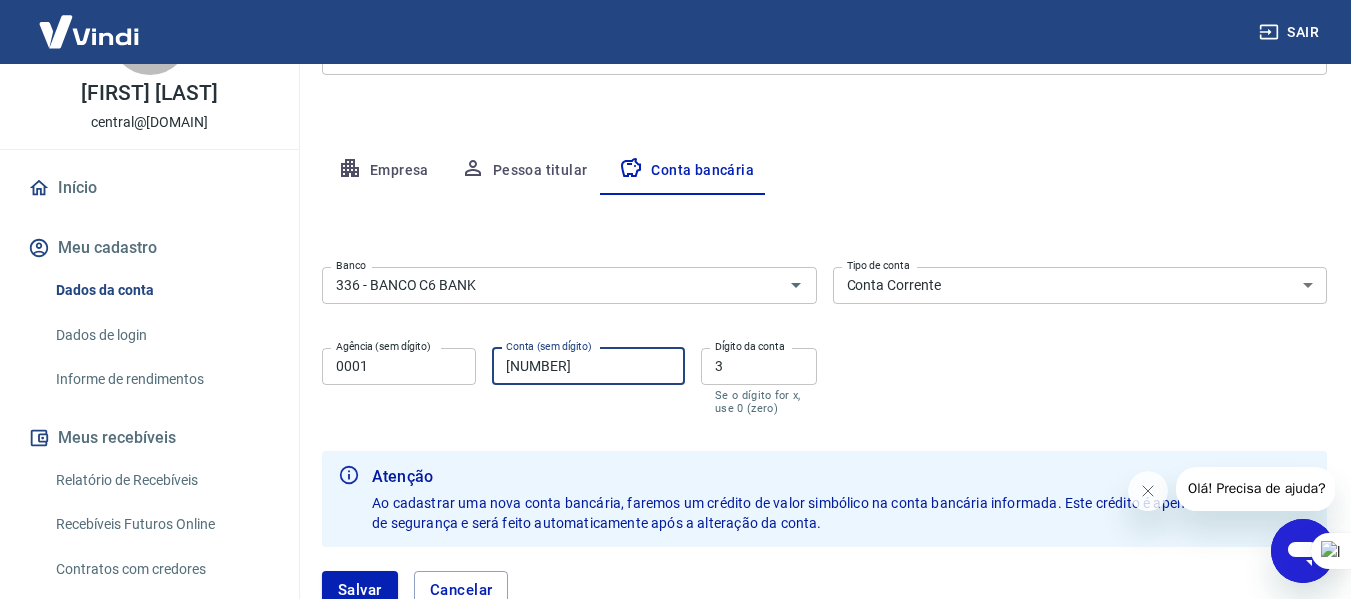 type on "7" 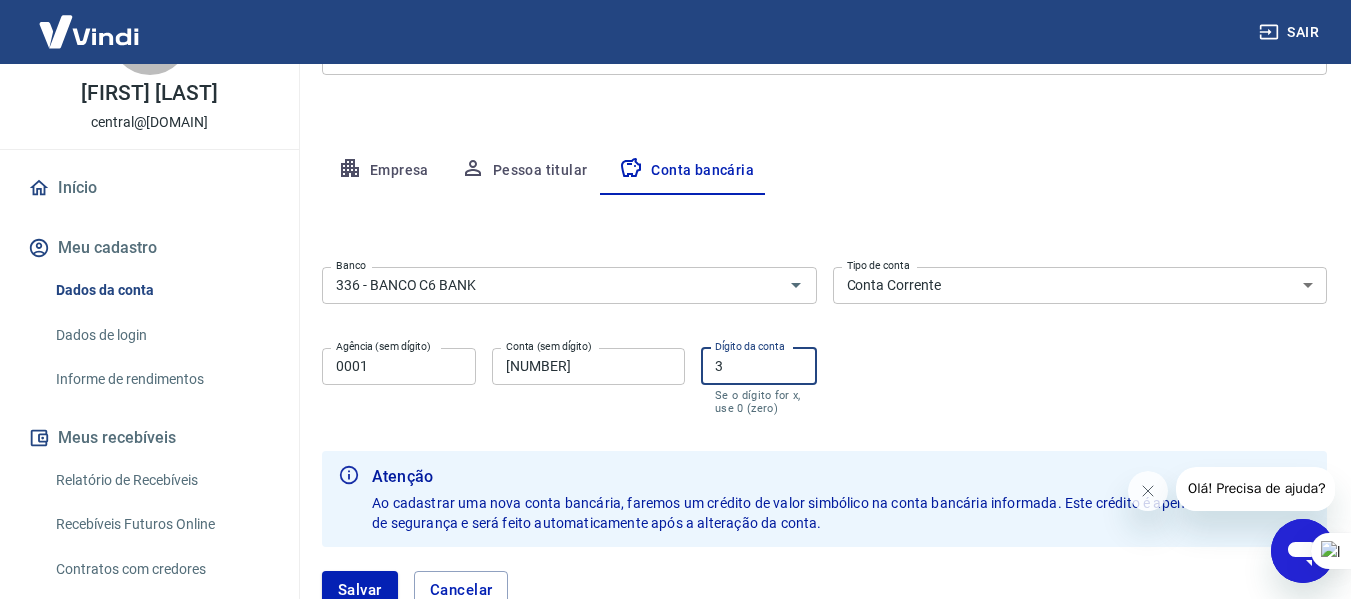 click on "3" at bounding box center (759, 366) 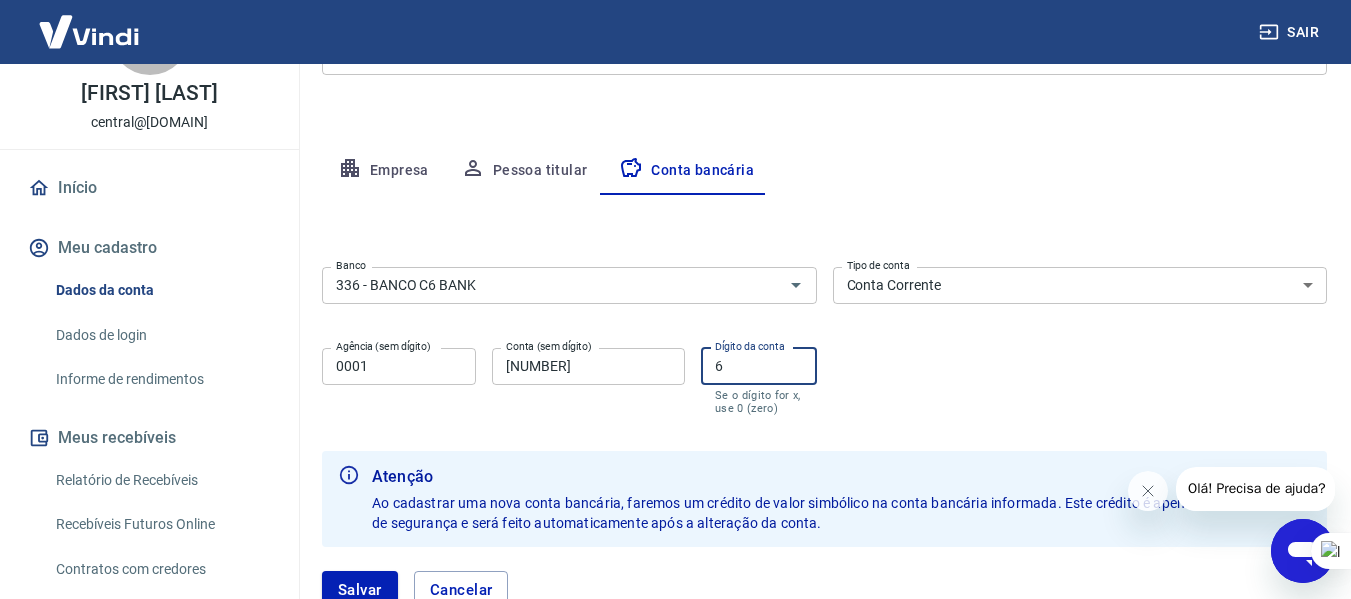 type on "6" 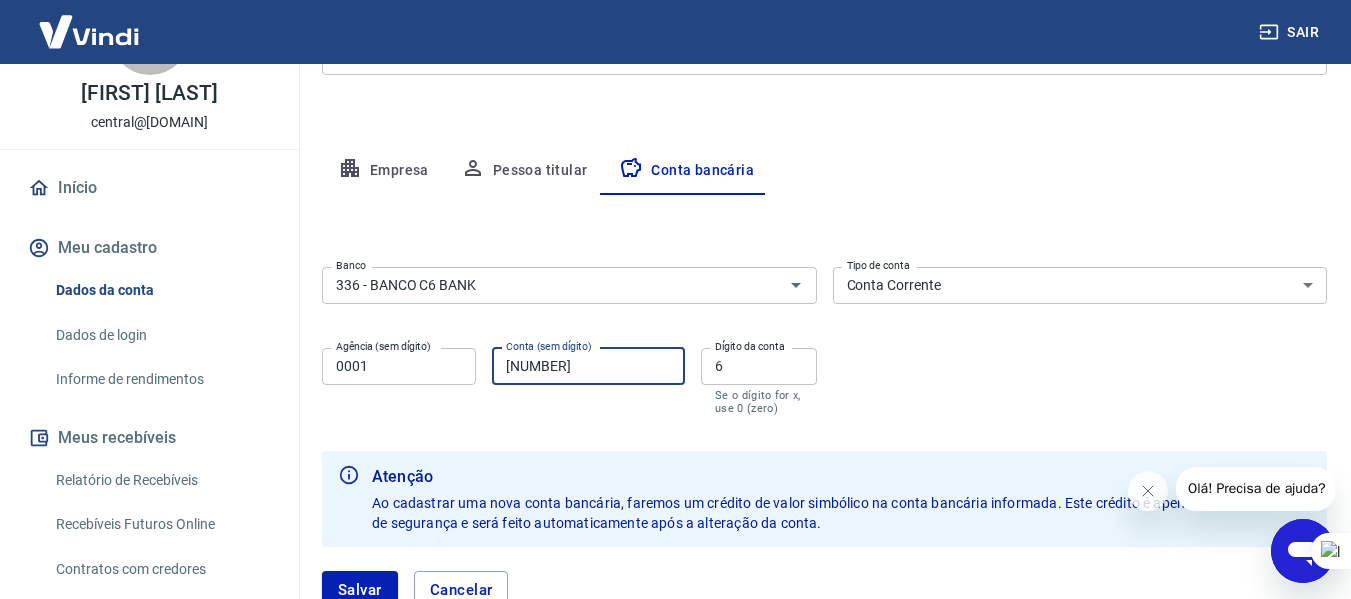 type on "[NUMBER]" 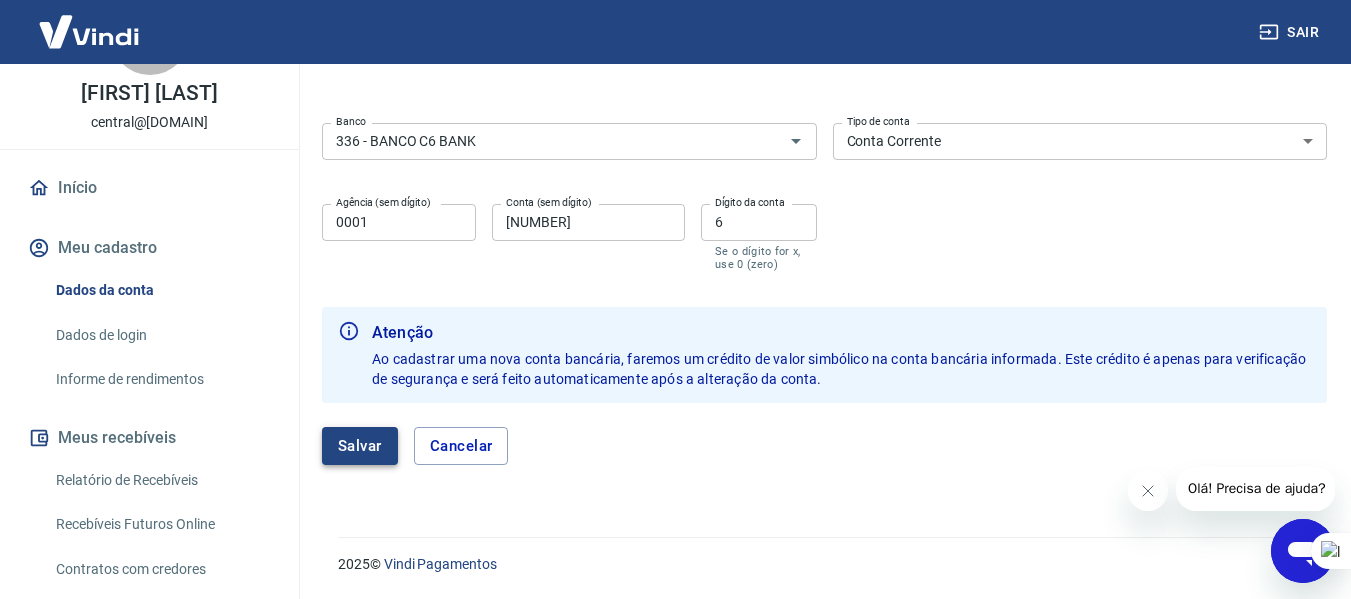 click on "Salvar" at bounding box center [360, 446] 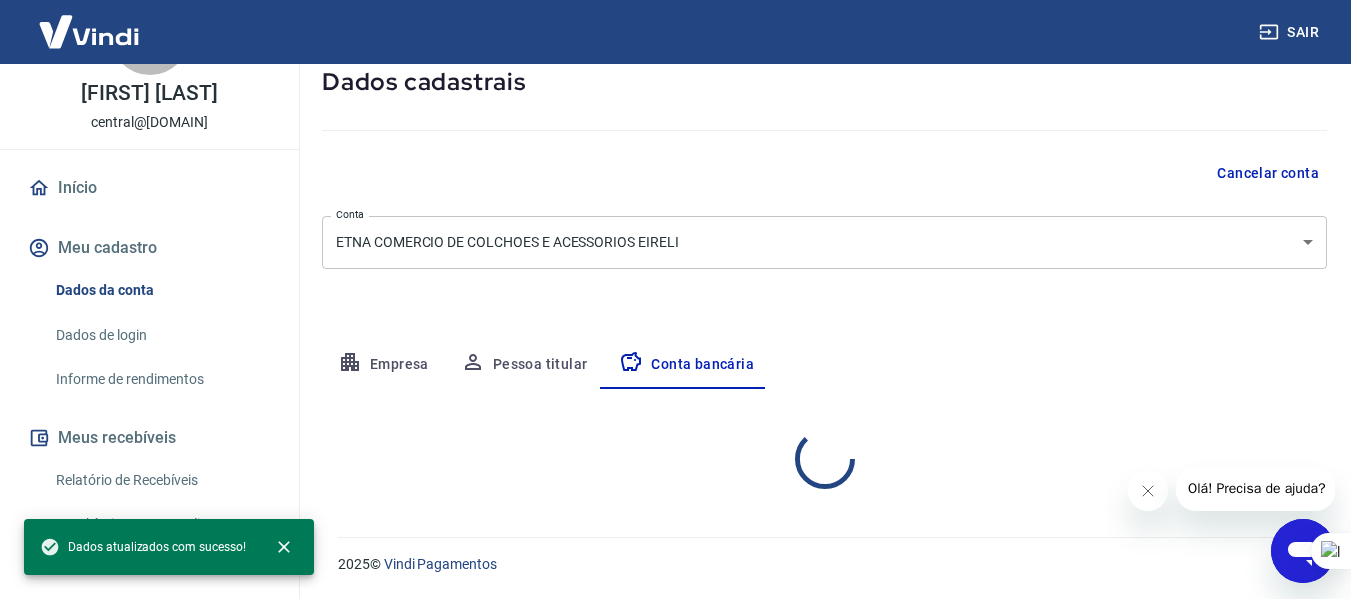 select on "1" 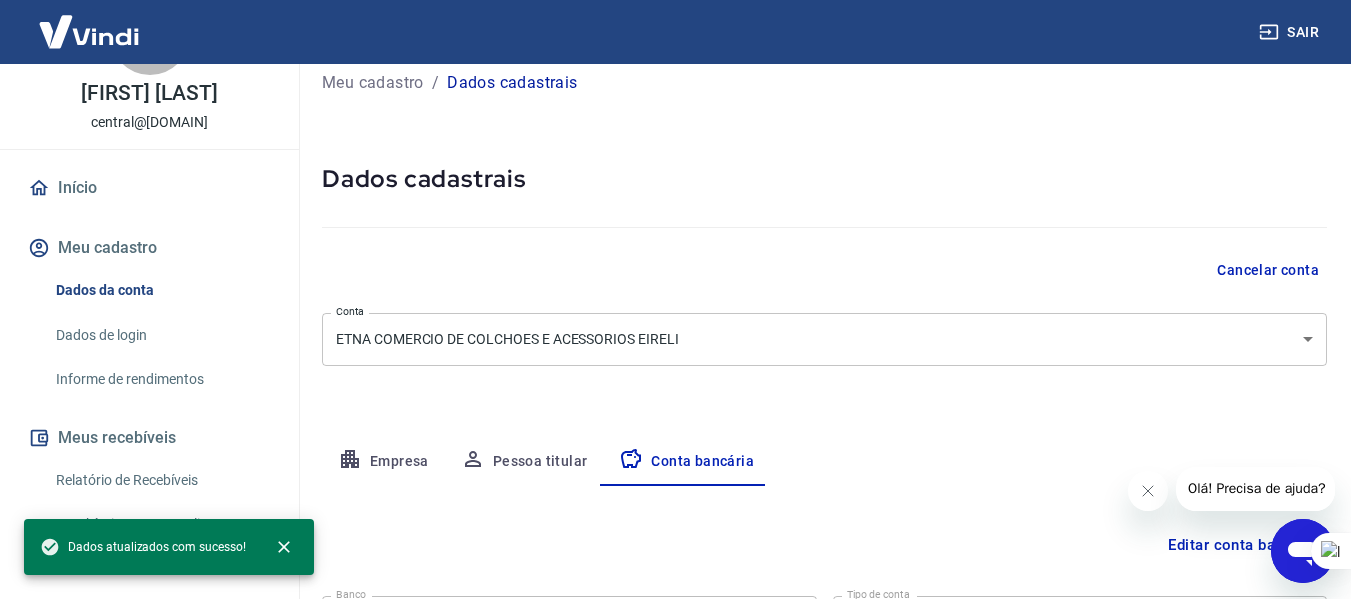 scroll, scrollTop: 12, scrollLeft: 0, axis: vertical 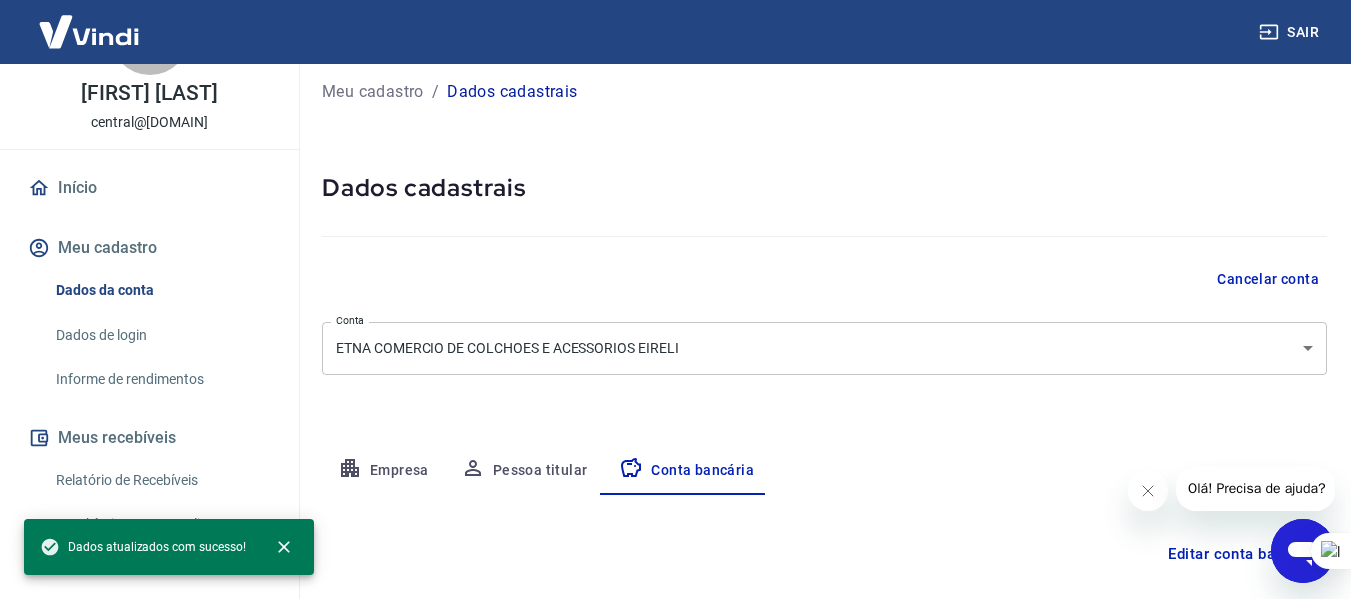 click on "Pessoa titular" at bounding box center [524, 471] 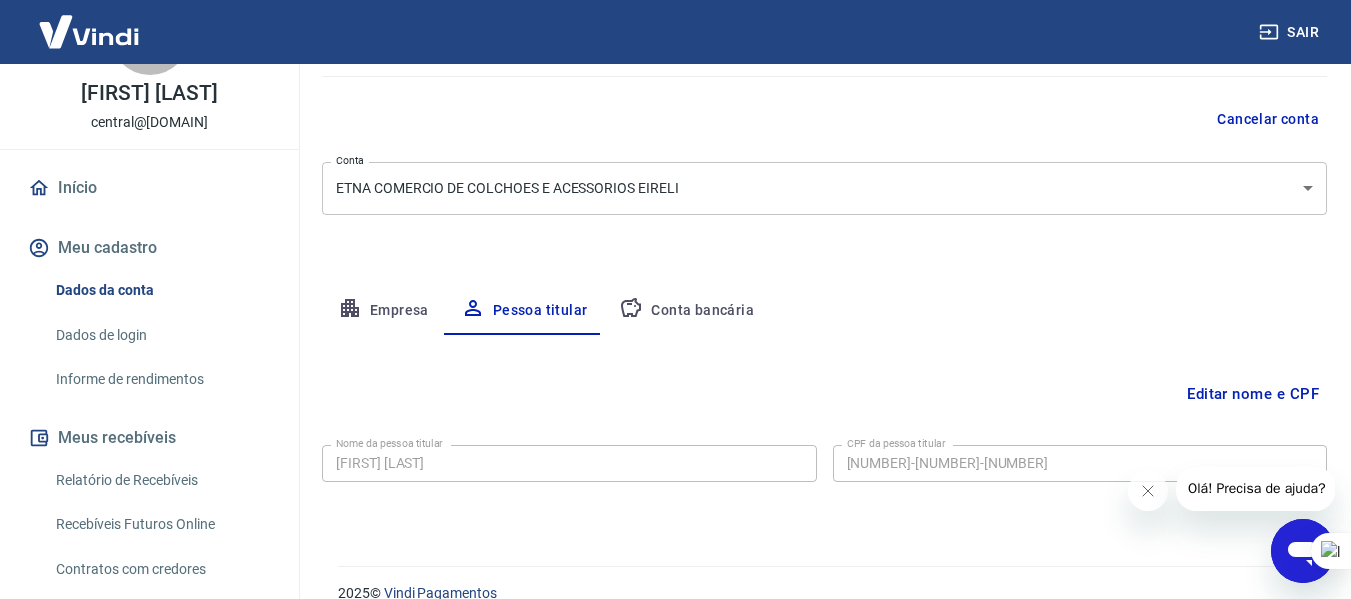 scroll, scrollTop: 201, scrollLeft: 0, axis: vertical 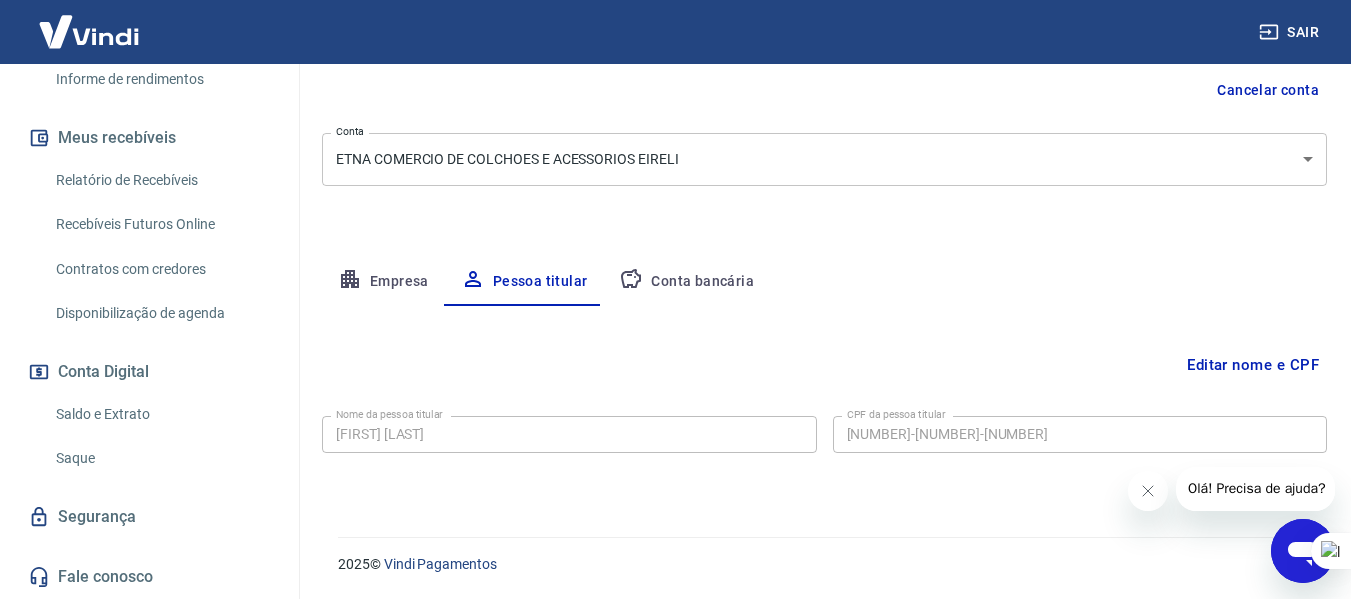 drag, startPoint x: 108, startPoint y: 464, endPoint x: 156, endPoint y: 450, distance: 50 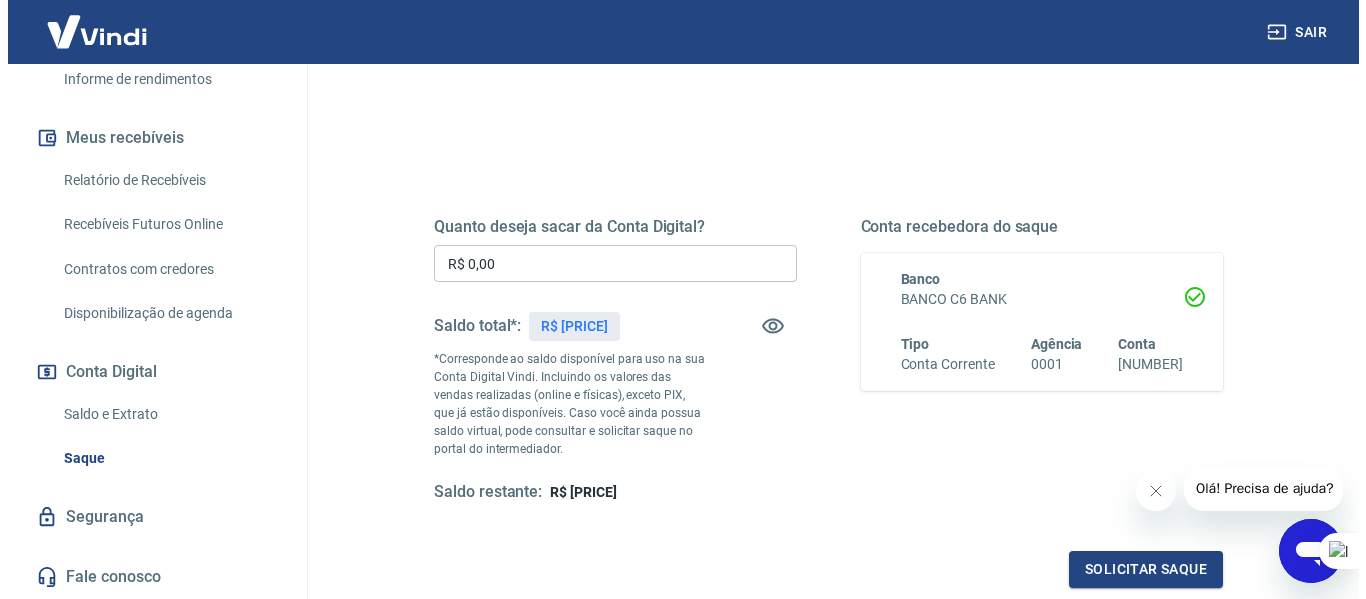 scroll, scrollTop: 300, scrollLeft: 0, axis: vertical 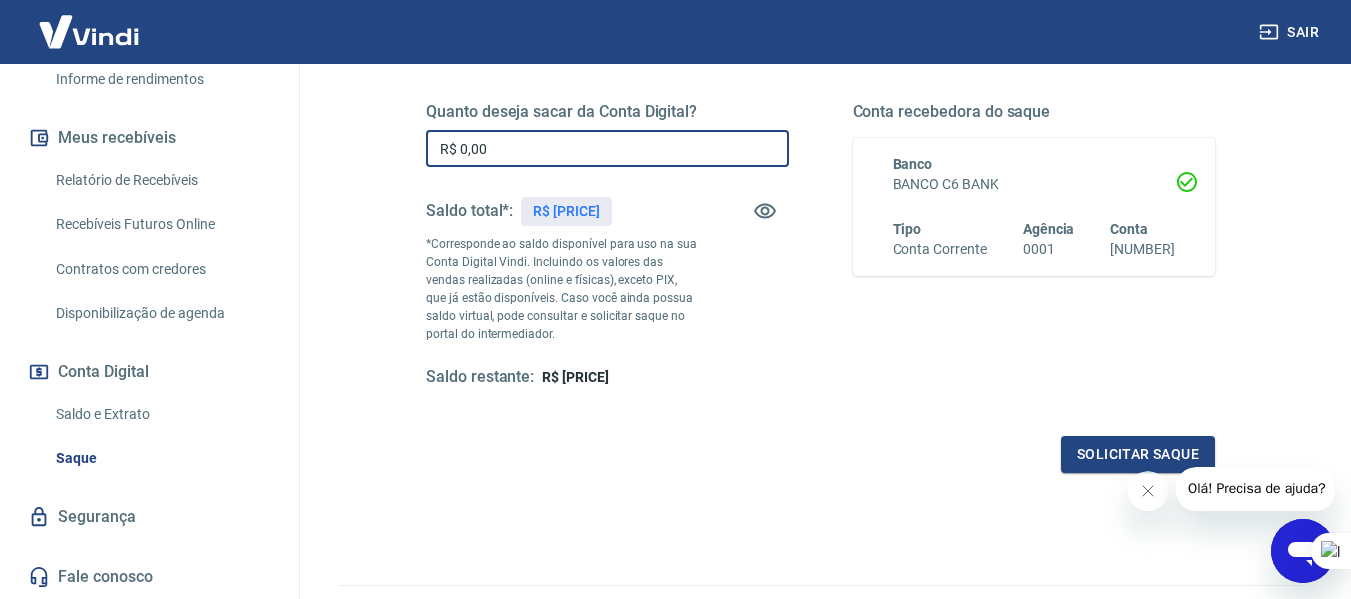 click on "R$ 0,00" at bounding box center (607, 148) 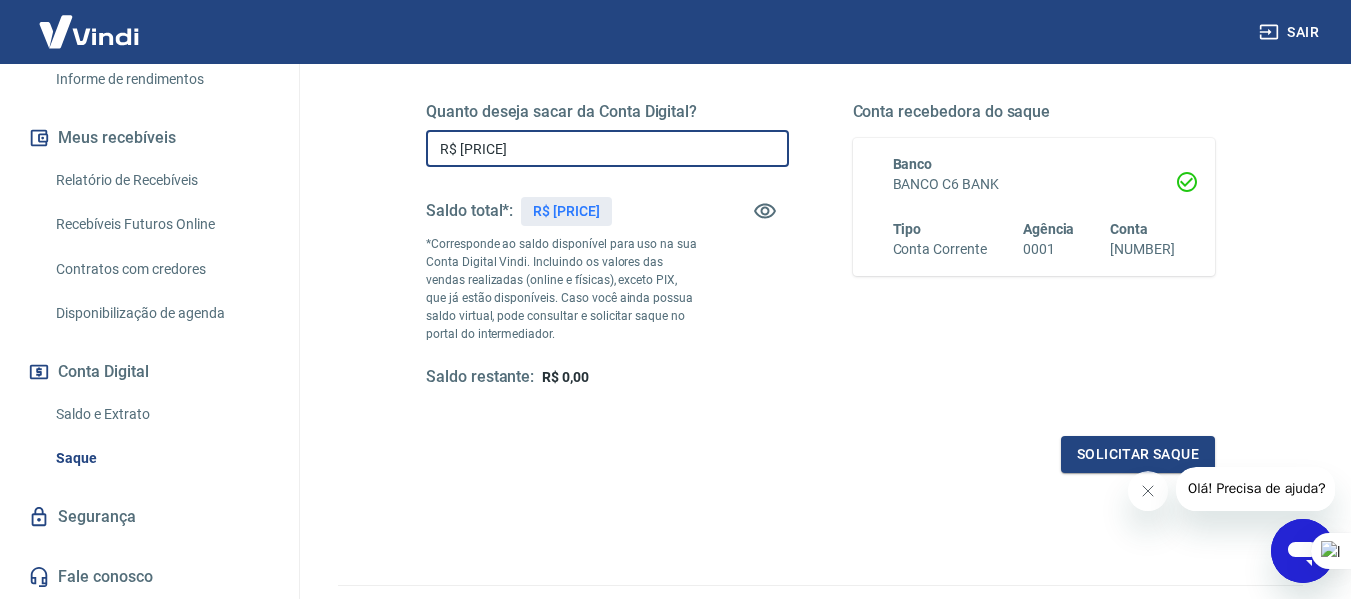 type on "R$ [PRICE]" 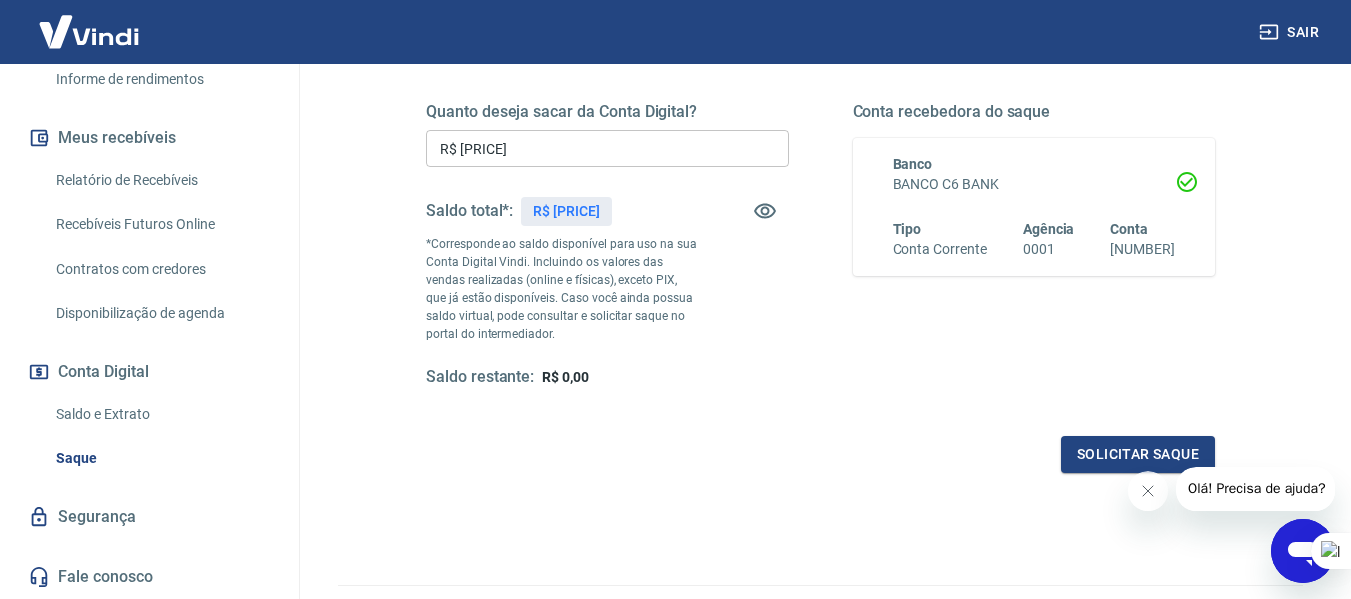 click on "Solicitar saque" at bounding box center (820, 454) 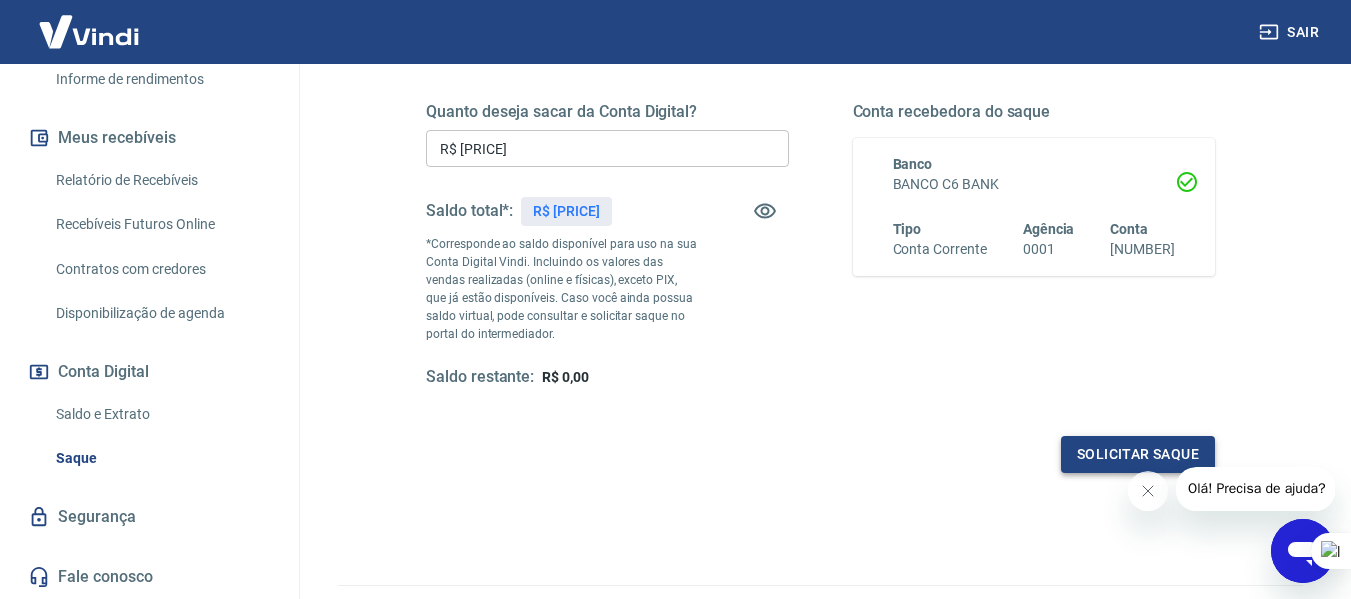 click on "Solicitar saque" at bounding box center [1138, 454] 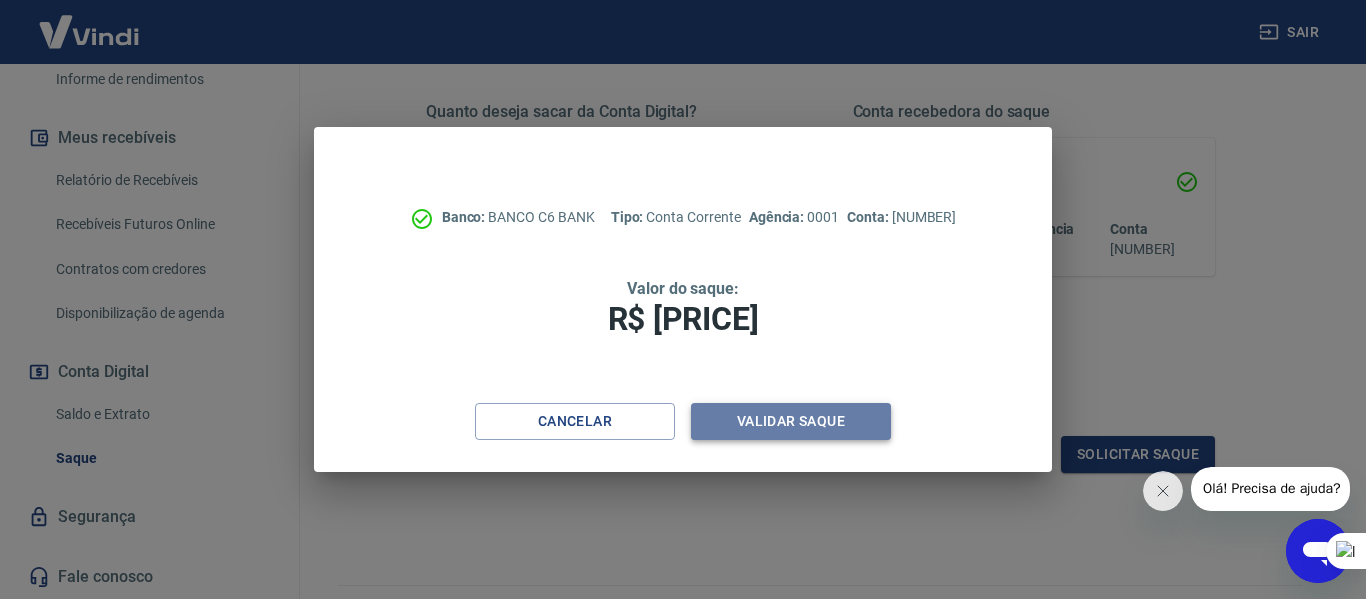 click on "Validar saque" at bounding box center [791, 421] 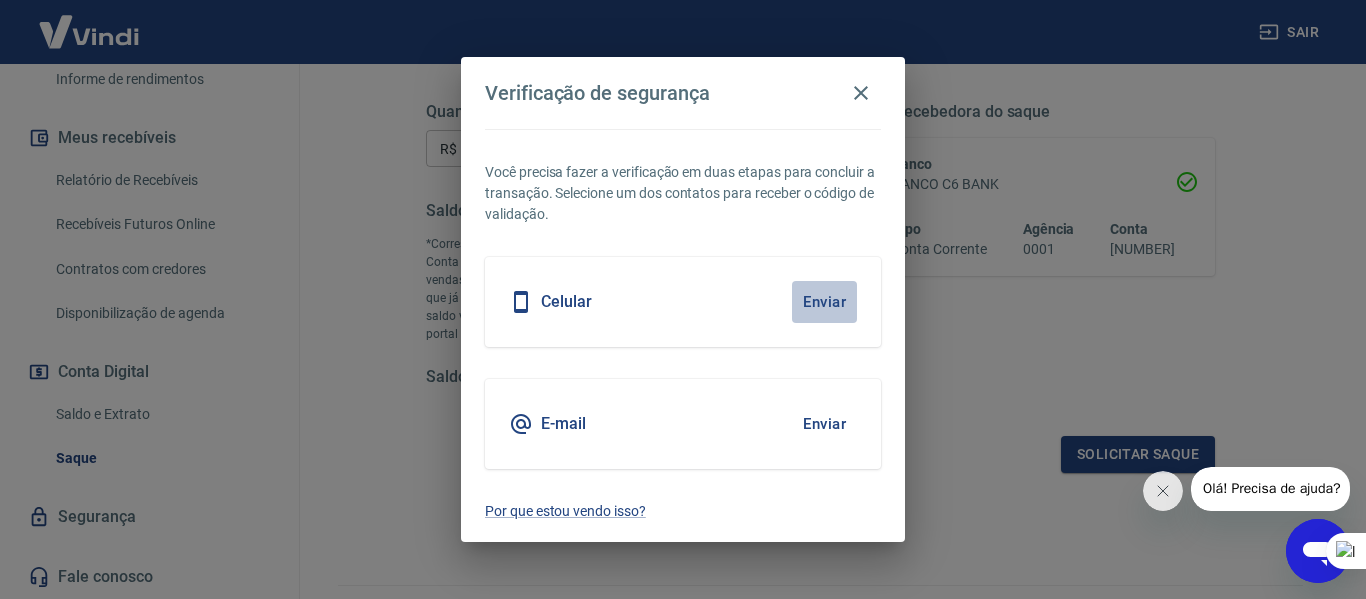 click on "Enviar" at bounding box center [824, 302] 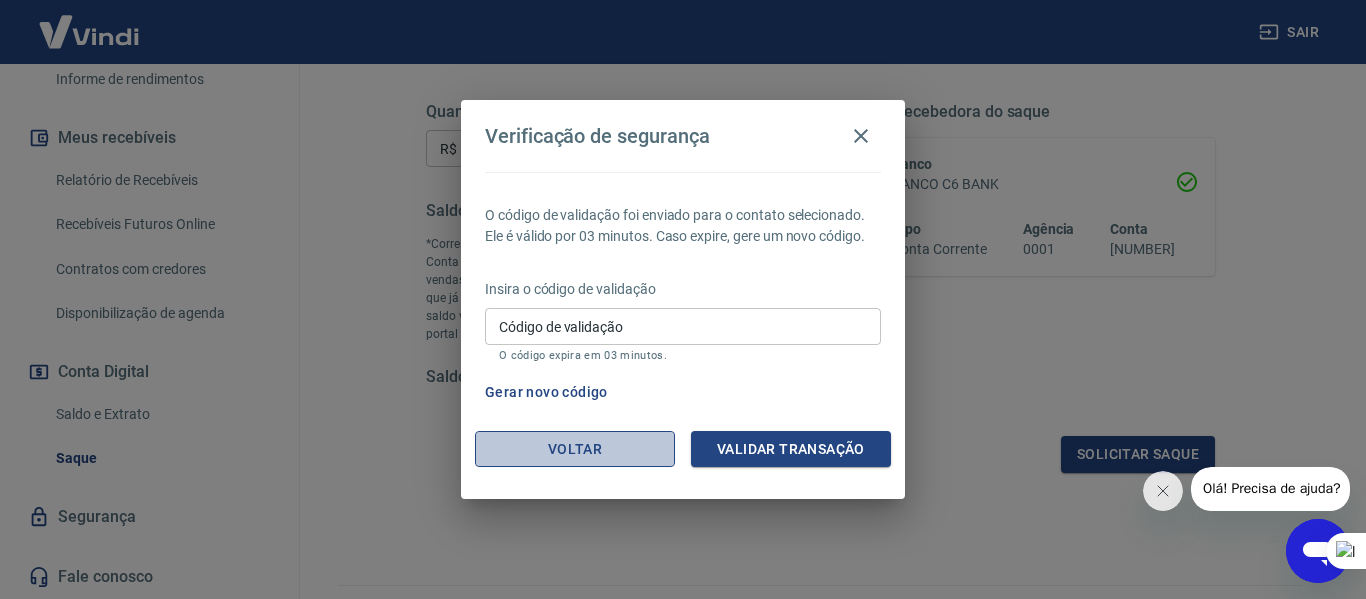 click on "Voltar" at bounding box center (575, 449) 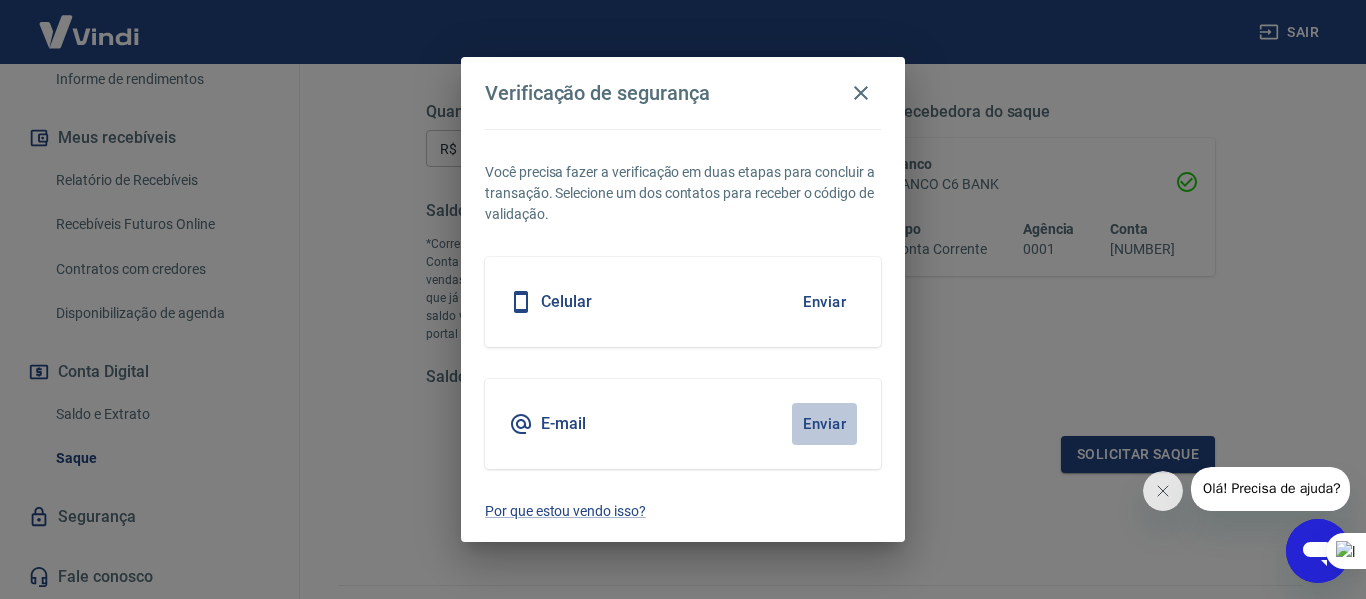 click on "Enviar" at bounding box center (824, 424) 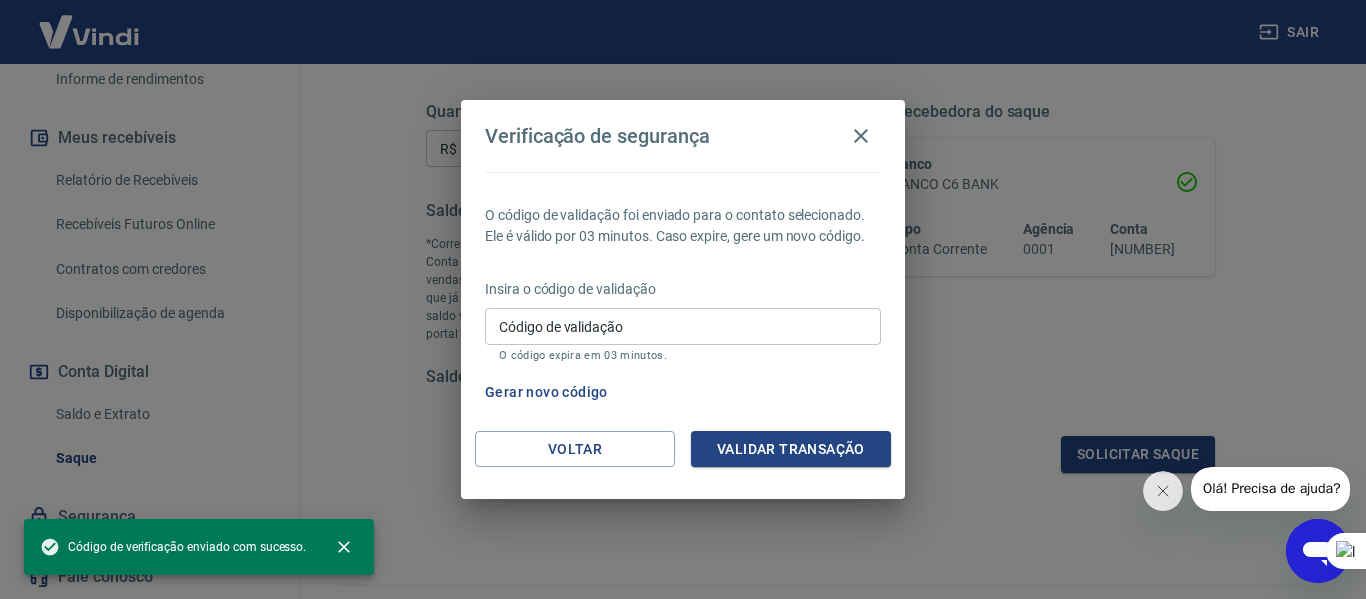 click on "Código de validação" at bounding box center (683, 326) 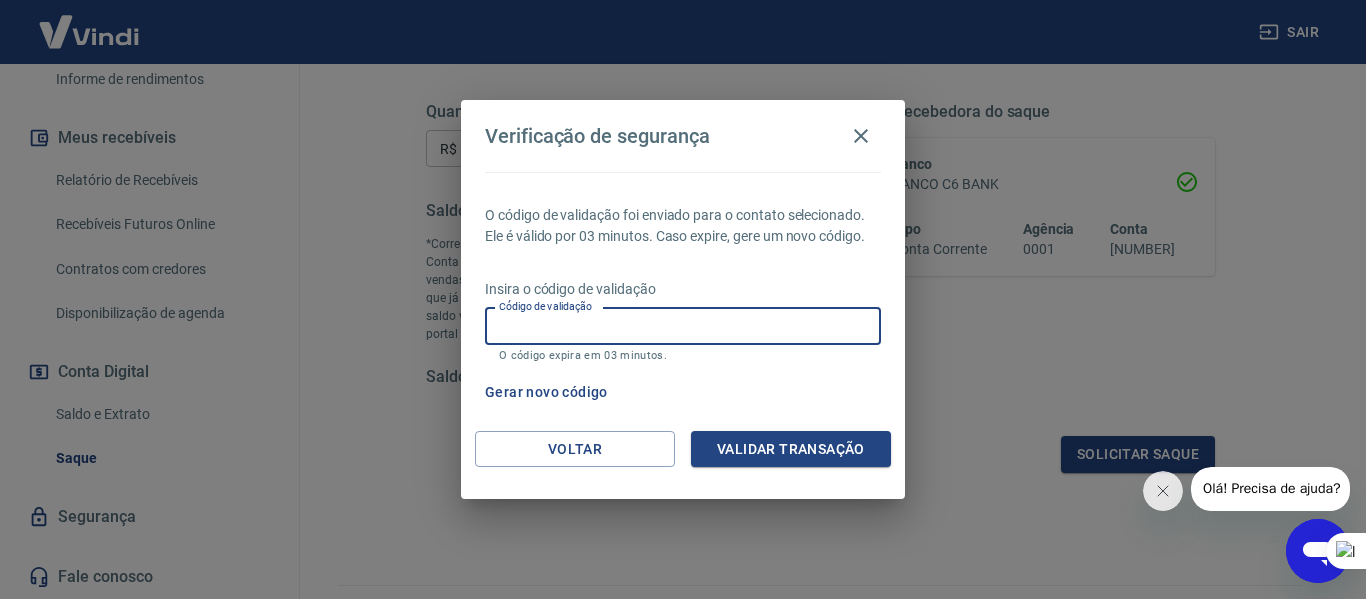 paste on "[NUMBER]" 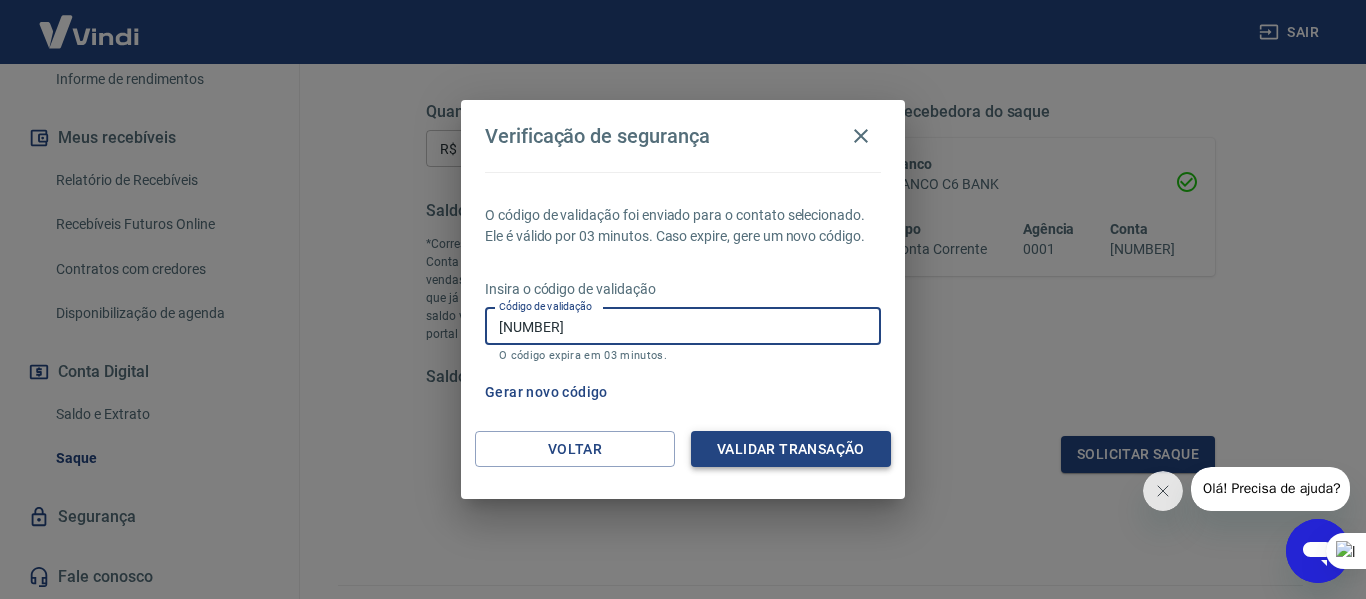 type on "[NUMBER]" 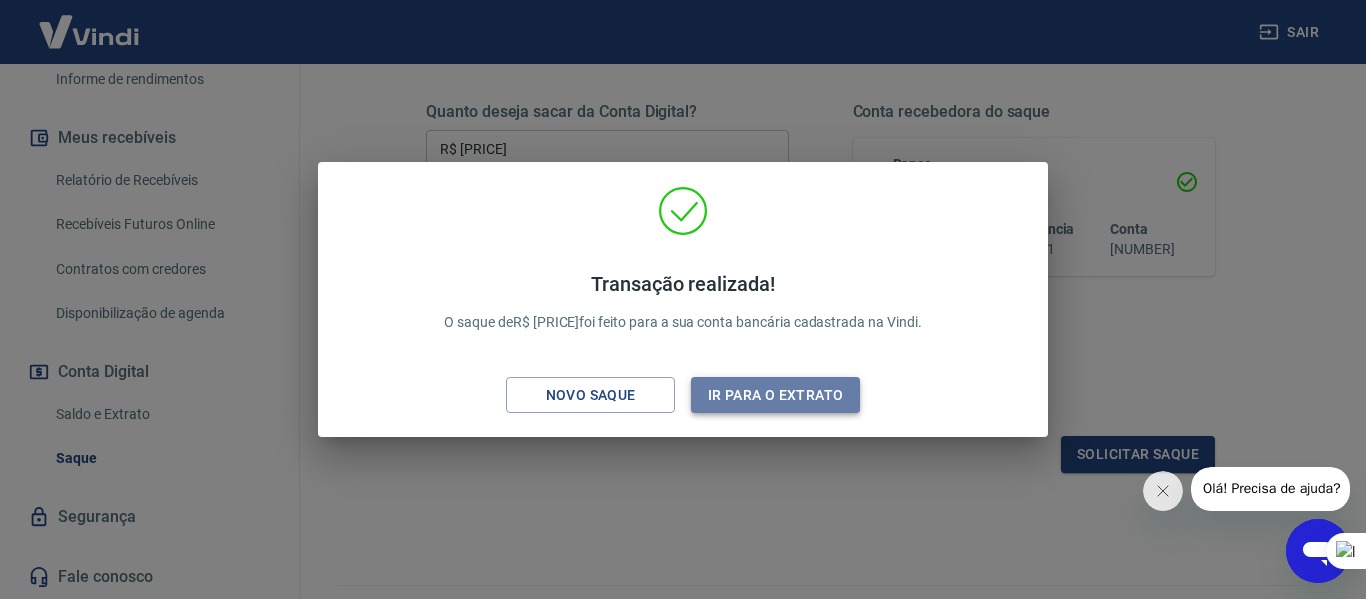click on "Ir para o extrato" at bounding box center [775, 395] 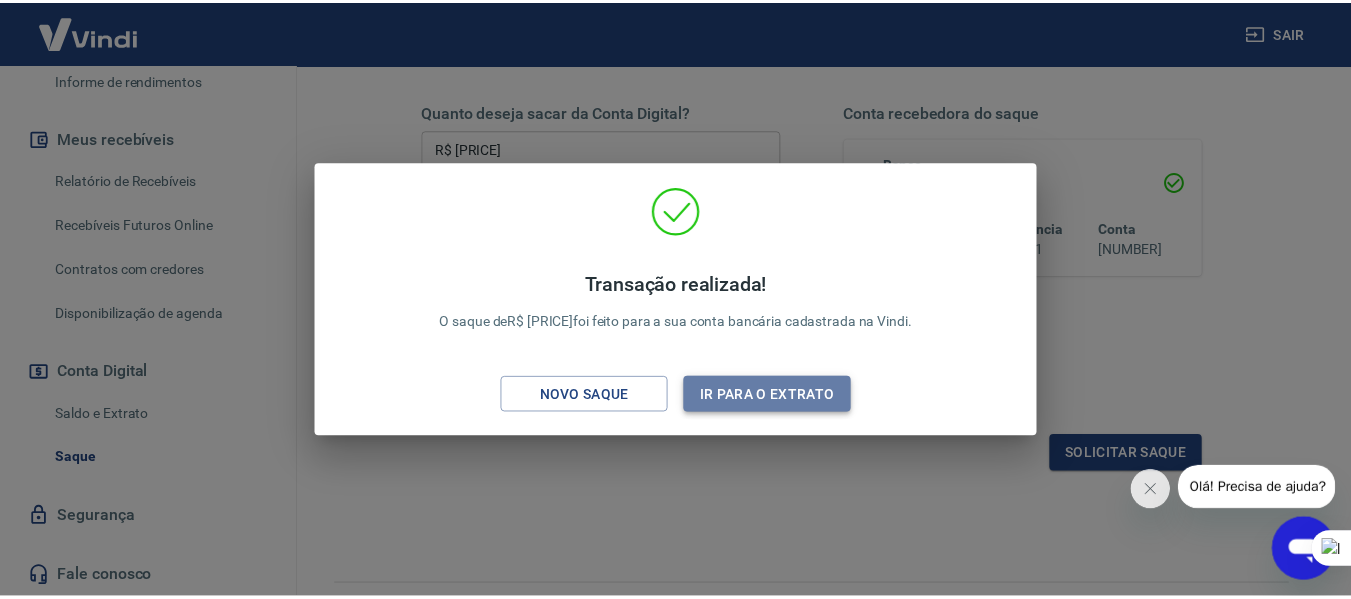 scroll, scrollTop: 342, scrollLeft: 0, axis: vertical 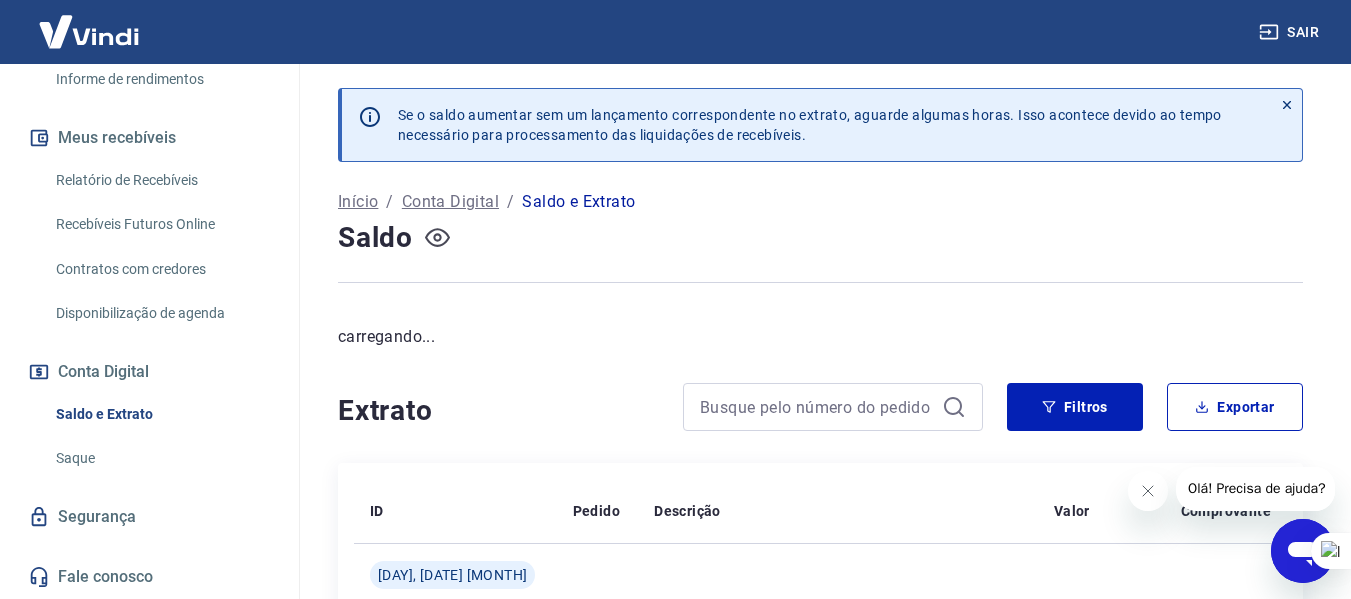 click 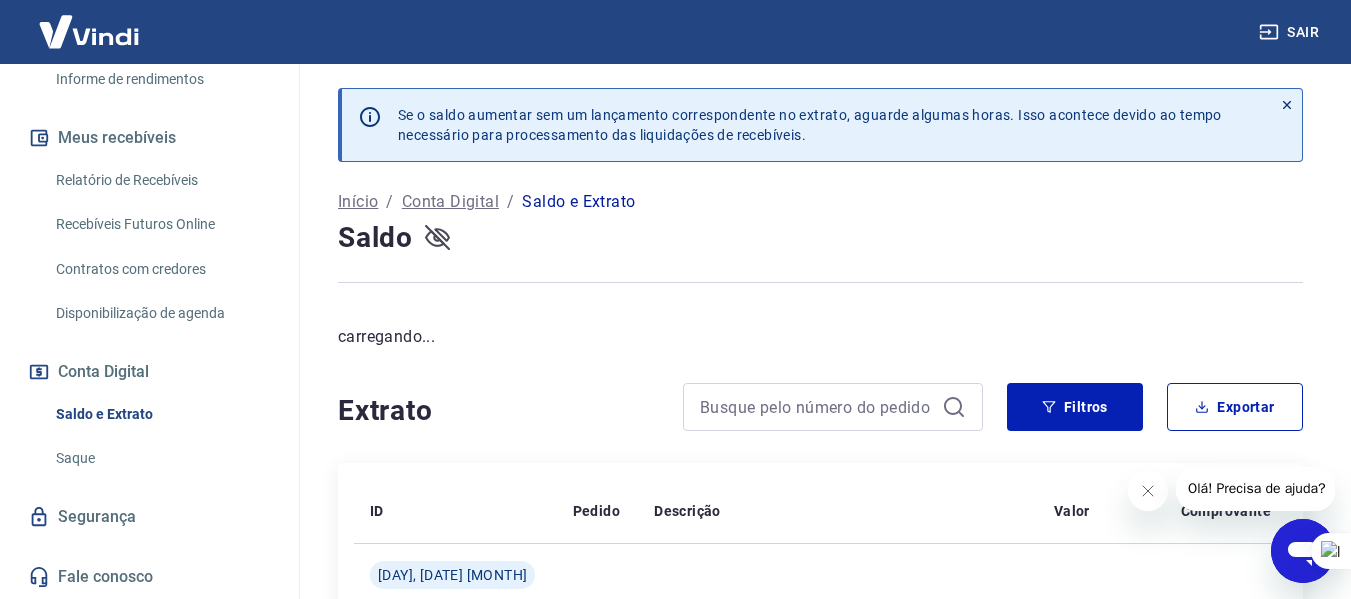 click 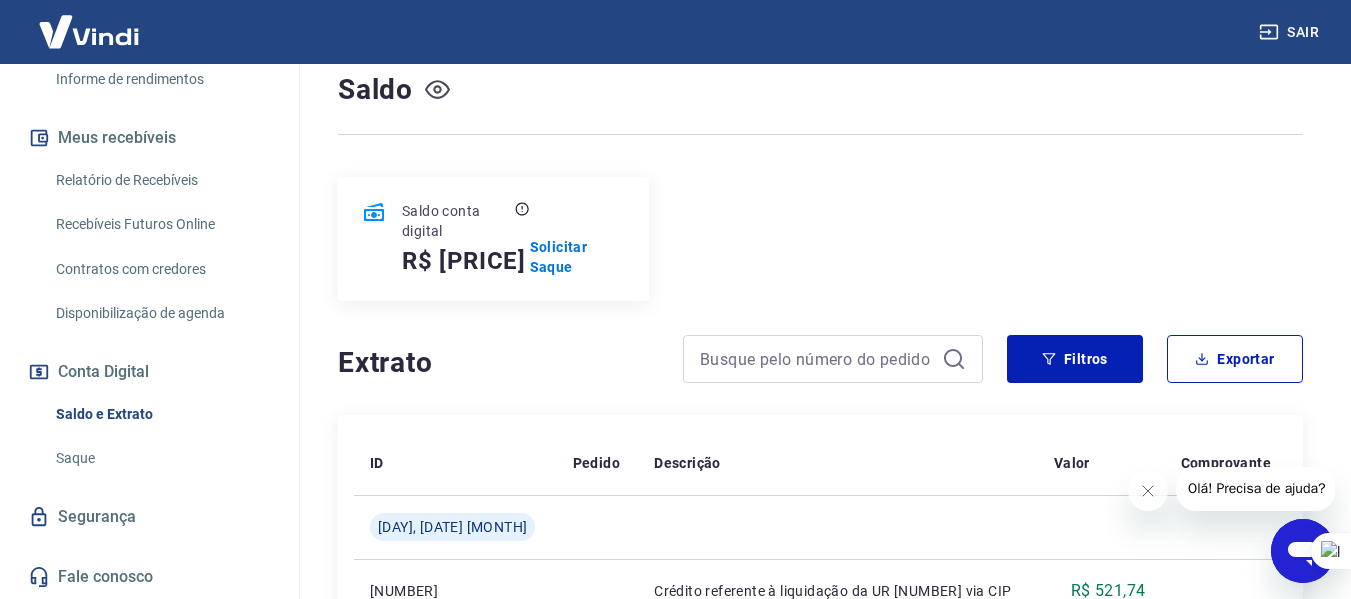scroll, scrollTop: 100, scrollLeft: 0, axis: vertical 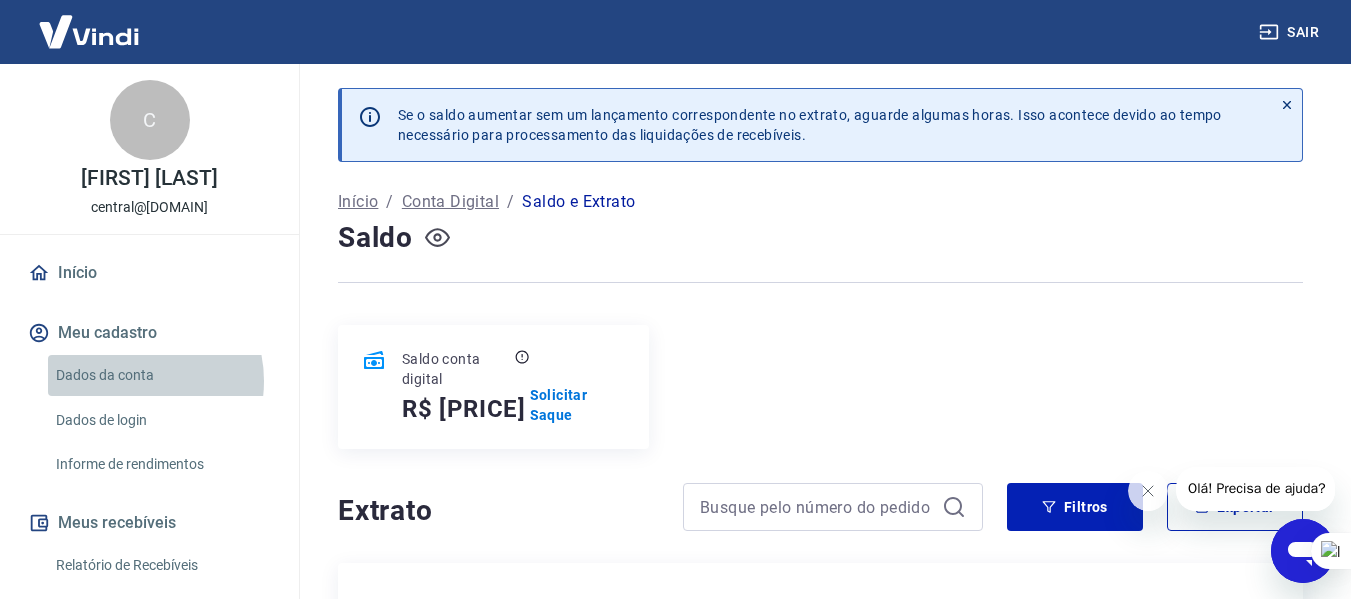 click on "Dados da conta" at bounding box center [161, 375] 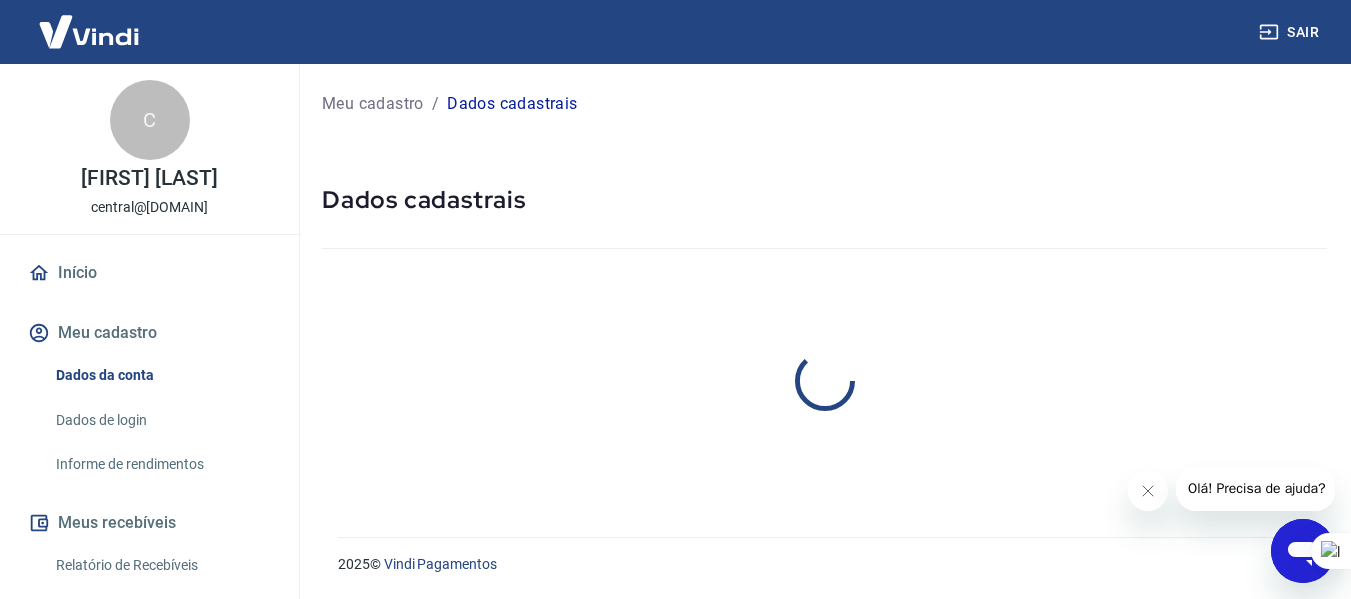 click on "Meu cadastro" at bounding box center [149, 333] 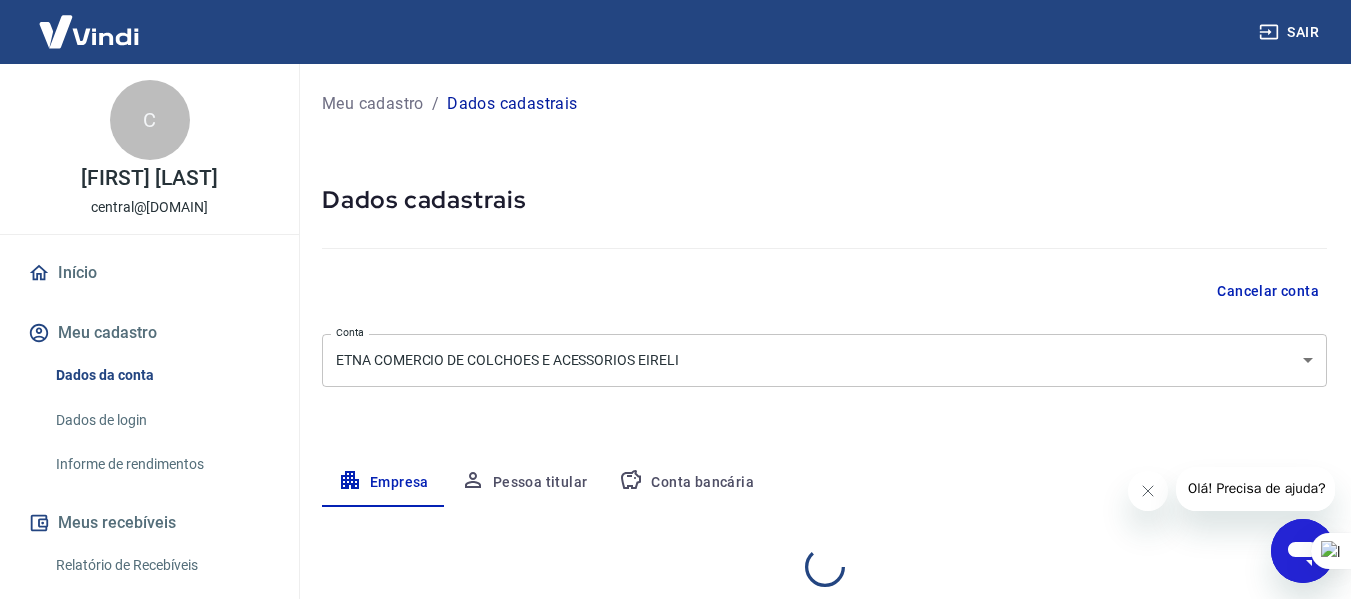 select on "RS" 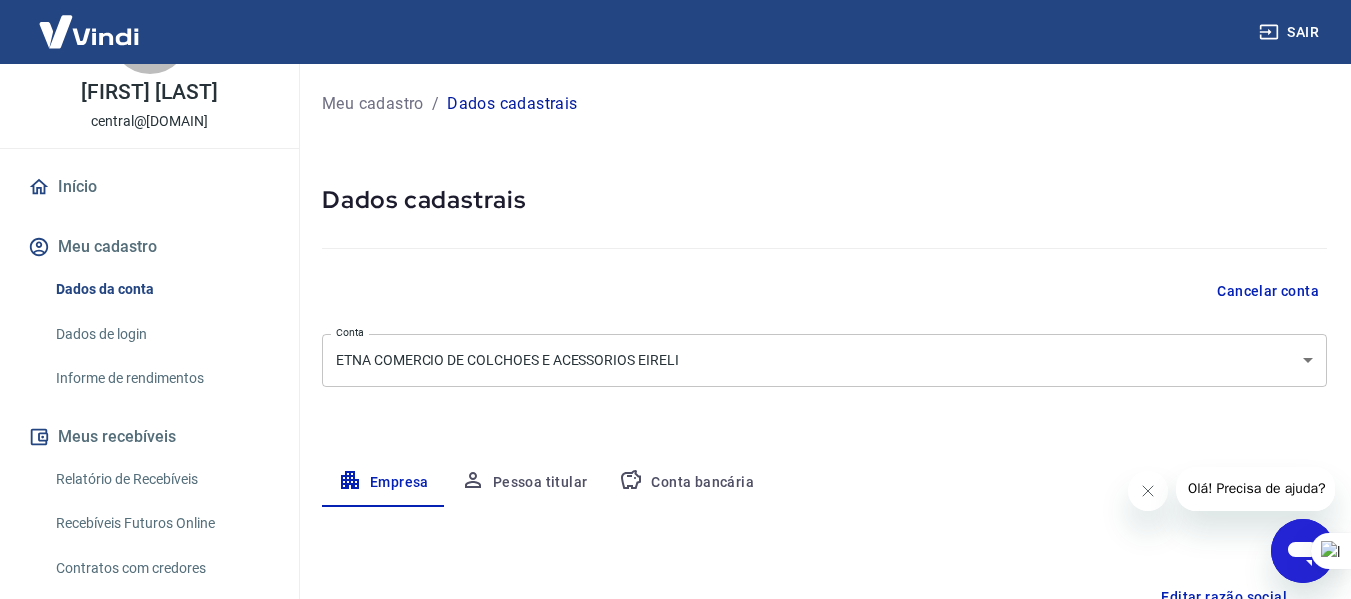scroll, scrollTop: 200, scrollLeft: 0, axis: vertical 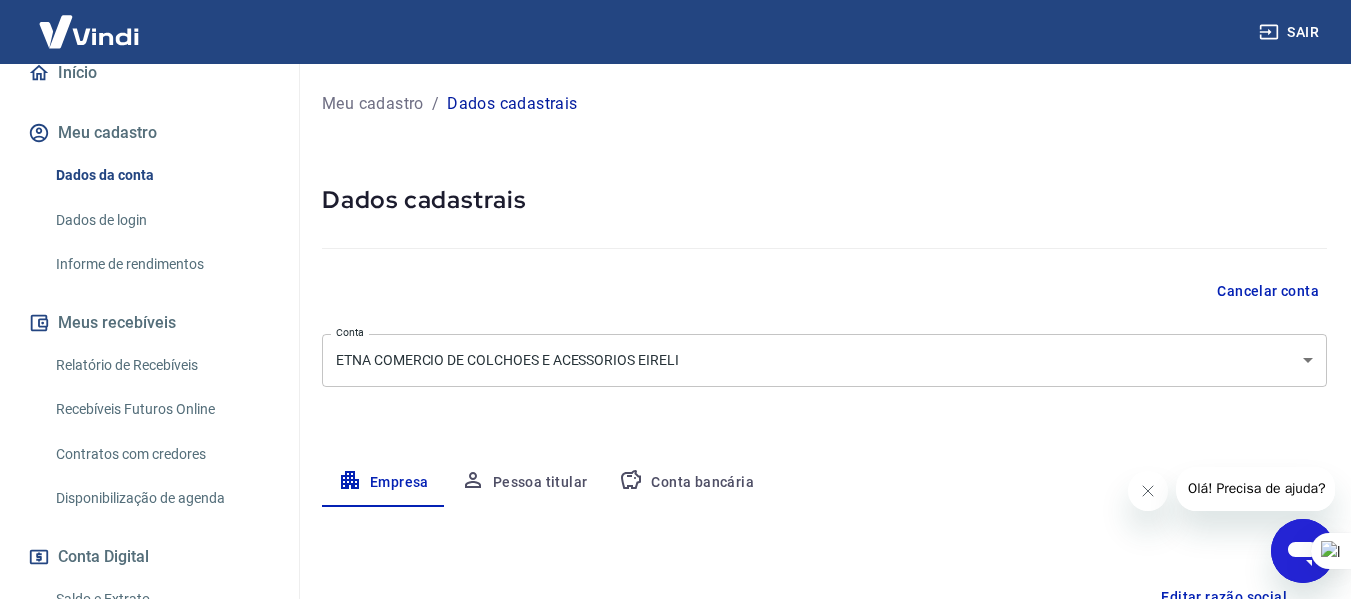 click on "Relatório de Recebíveis" at bounding box center [161, 365] 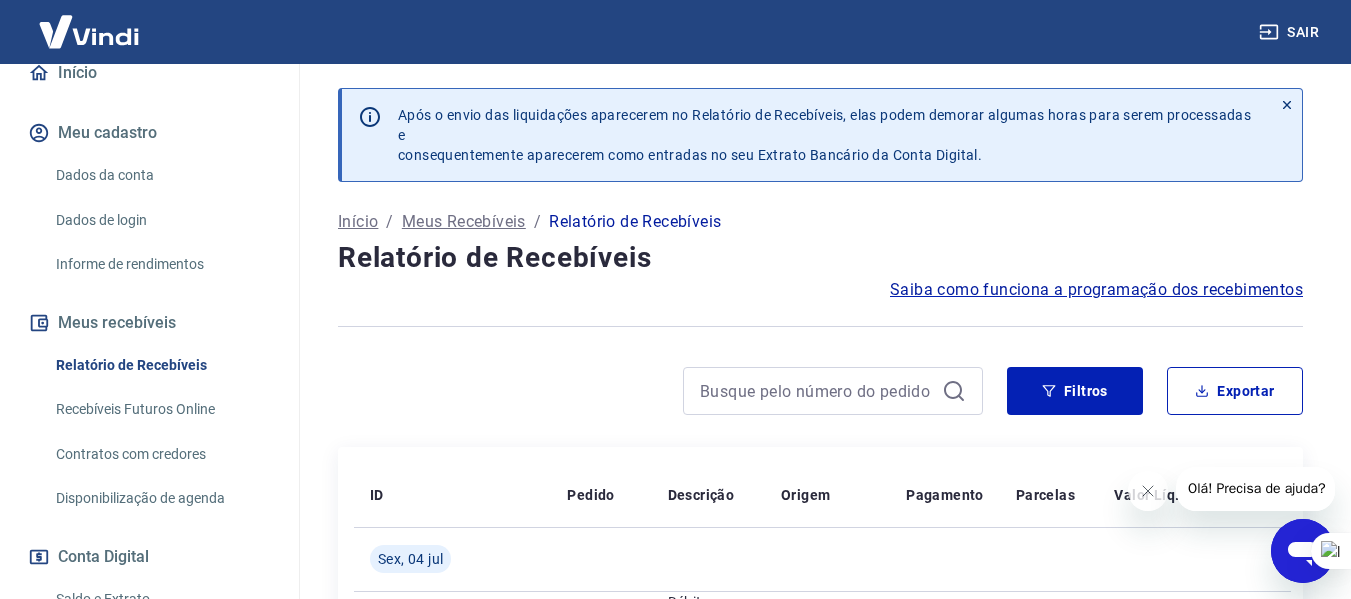 scroll, scrollTop: 385, scrollLeft: 0, axis: vertical 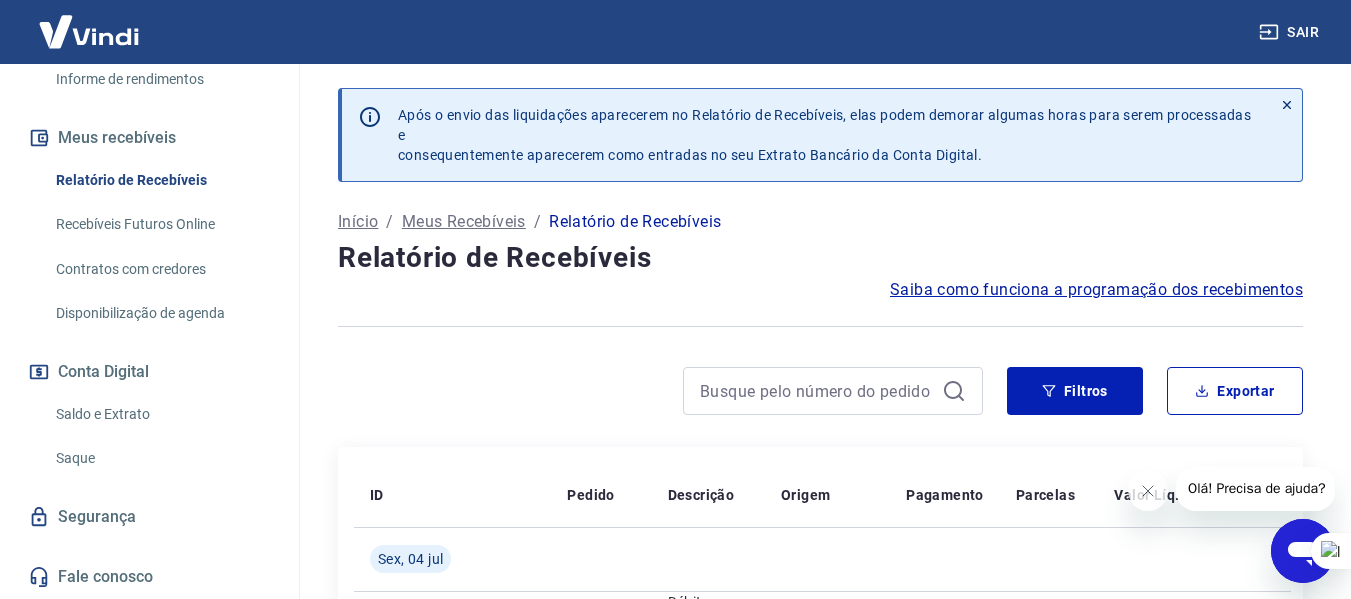 click on "Saldo e Extrato" at bounding box center (161, 414) 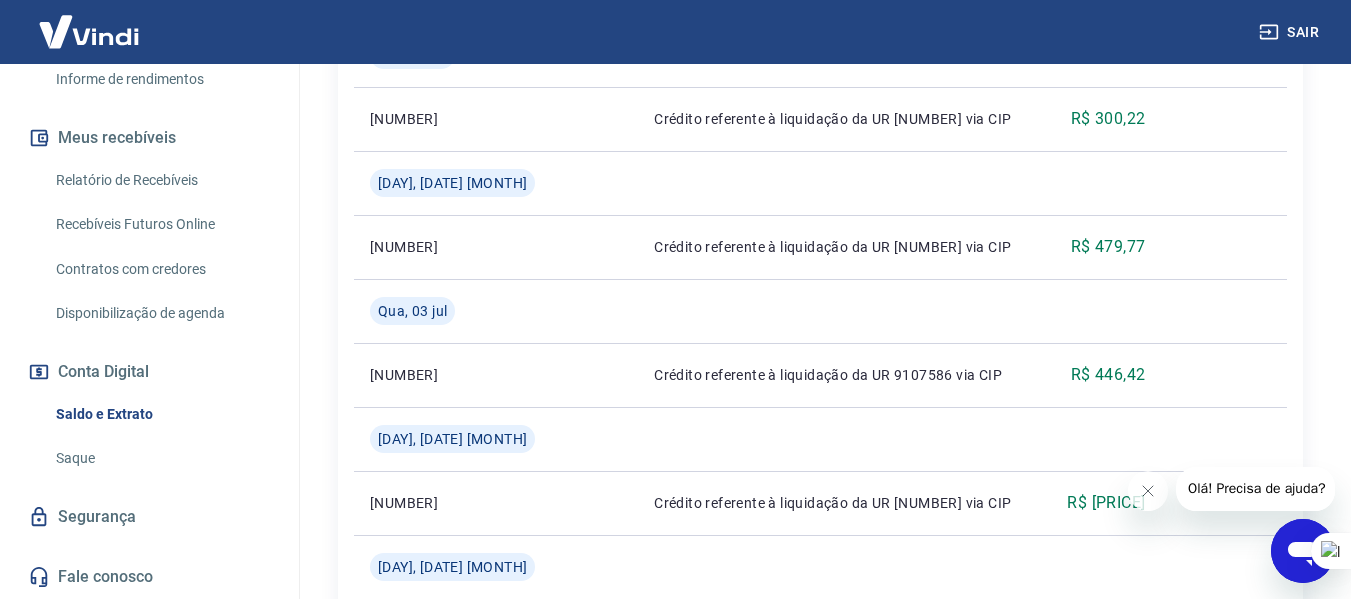 scroll, scrollTop: 1800, scrollLeft: 0, axis: vertical 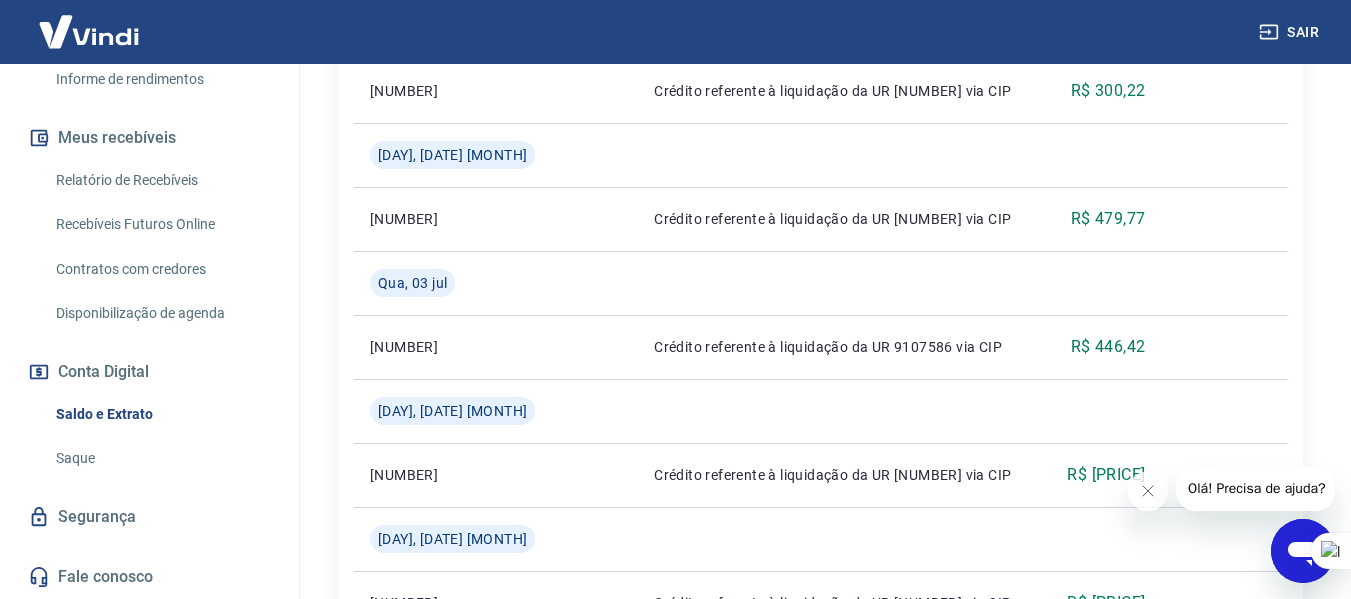 click on "Segurança" at bounding box center (149, 517) 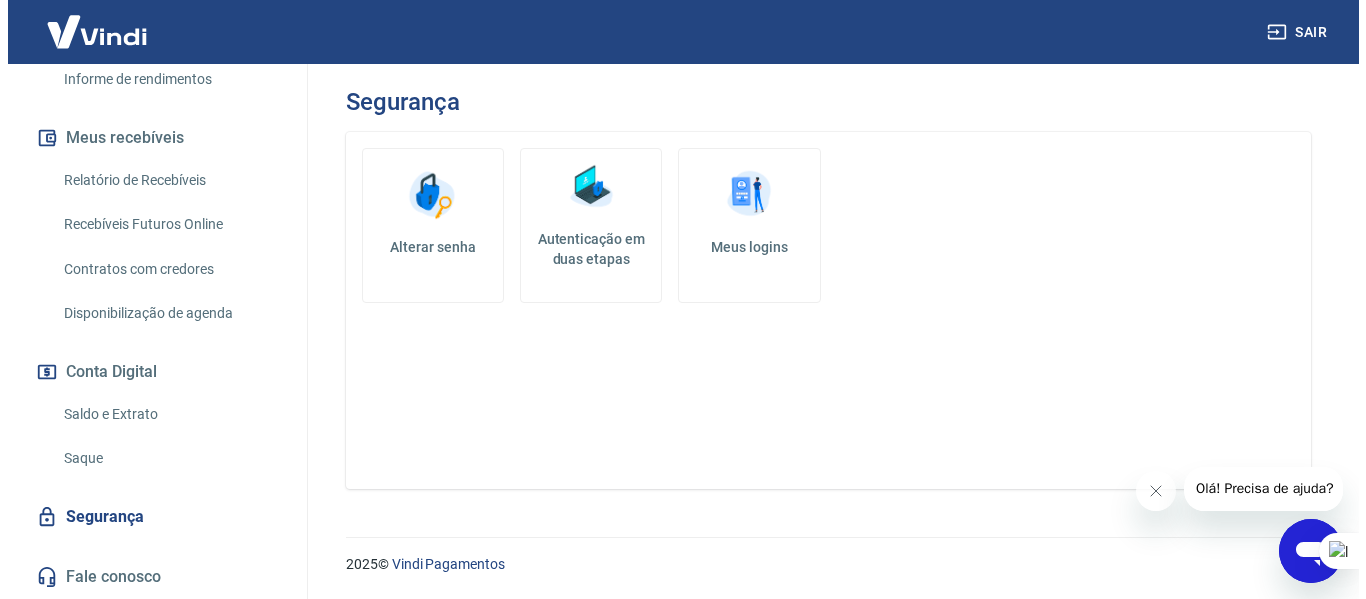 scroll, scrollTop: 0, scrollLeft: 0, axis: both 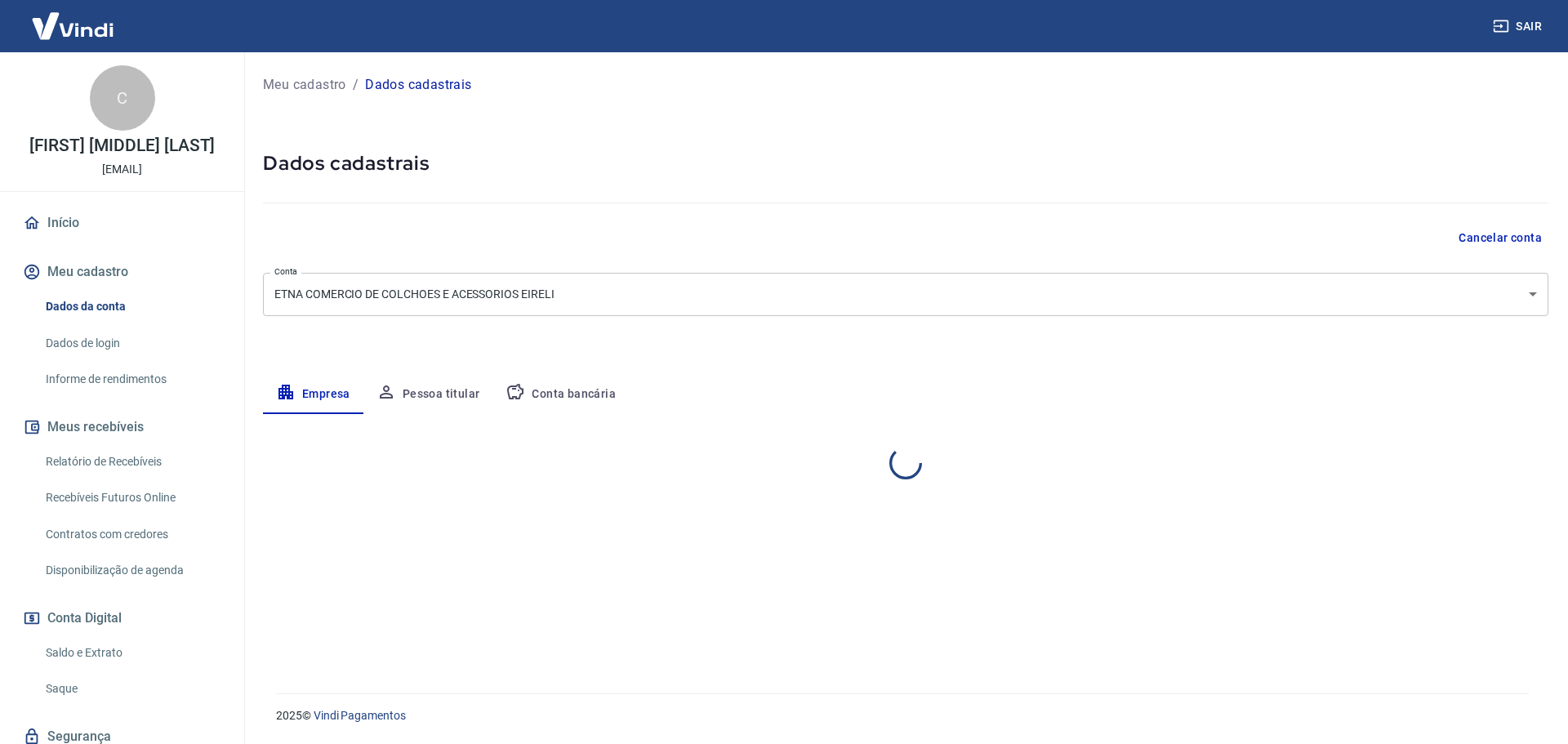 select on "RS" 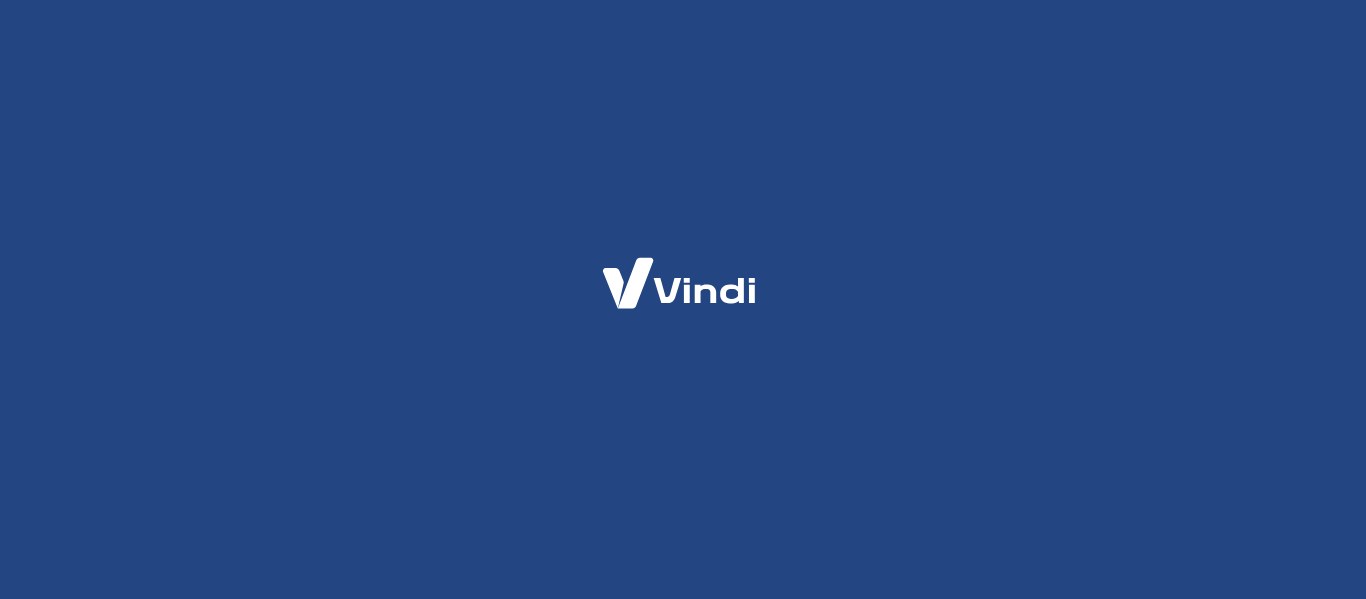 scroll, scrollTop: 0, scrollLeft: 0, axis: both 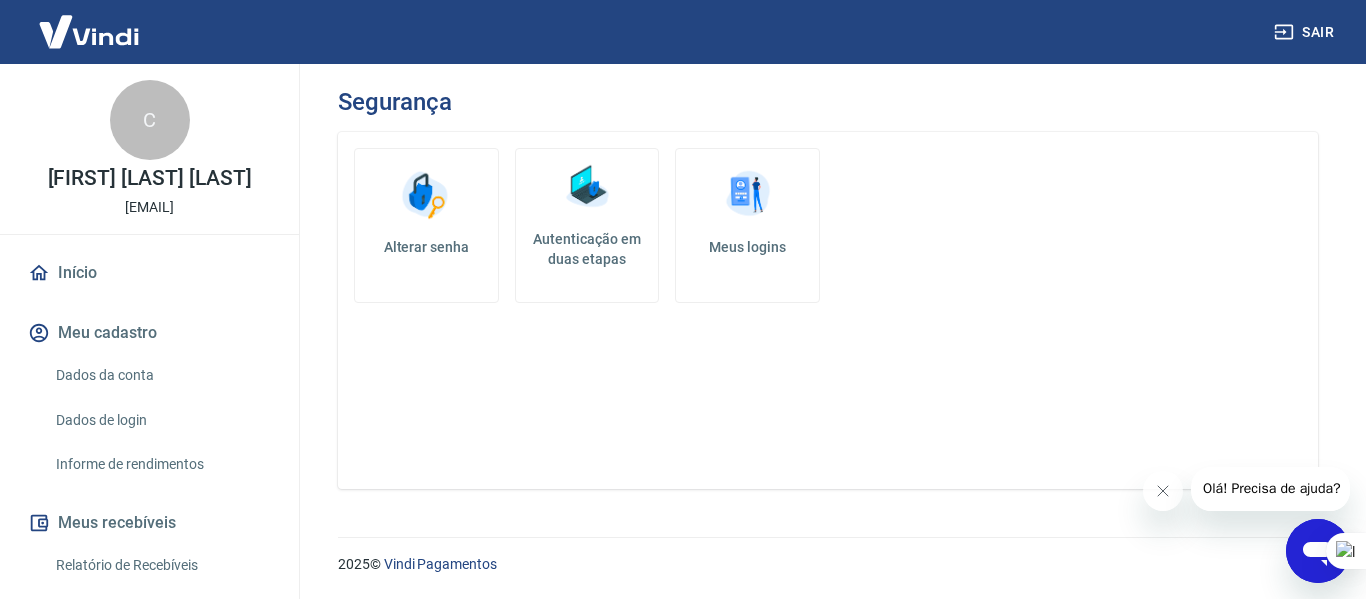 click on "Dados da conta" at bounding box center (161, 375) 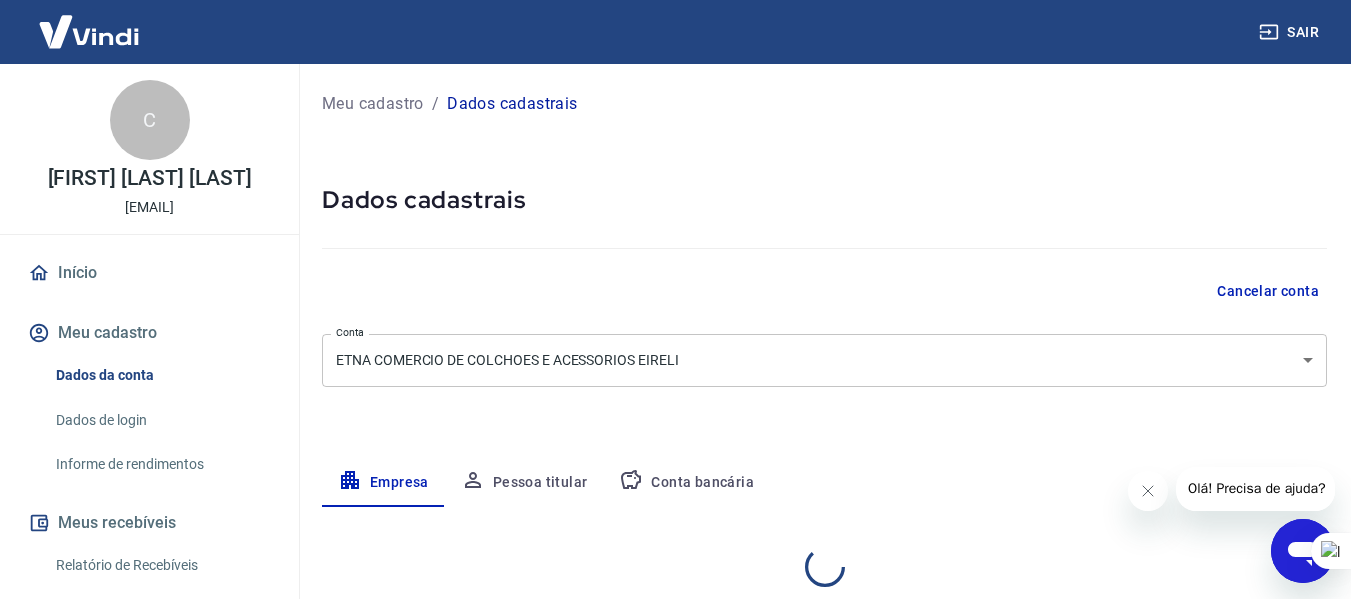 select on "RS" 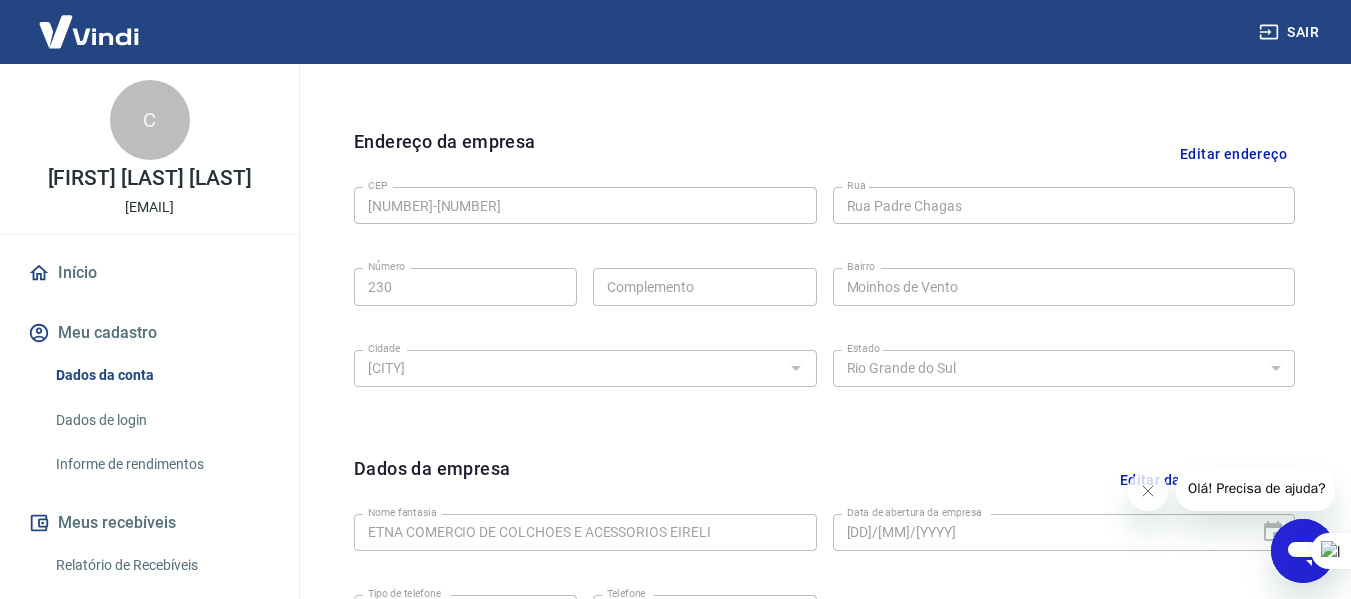 scroll, scrollTop: 500, scrollLeft: 0, axis: vertical 